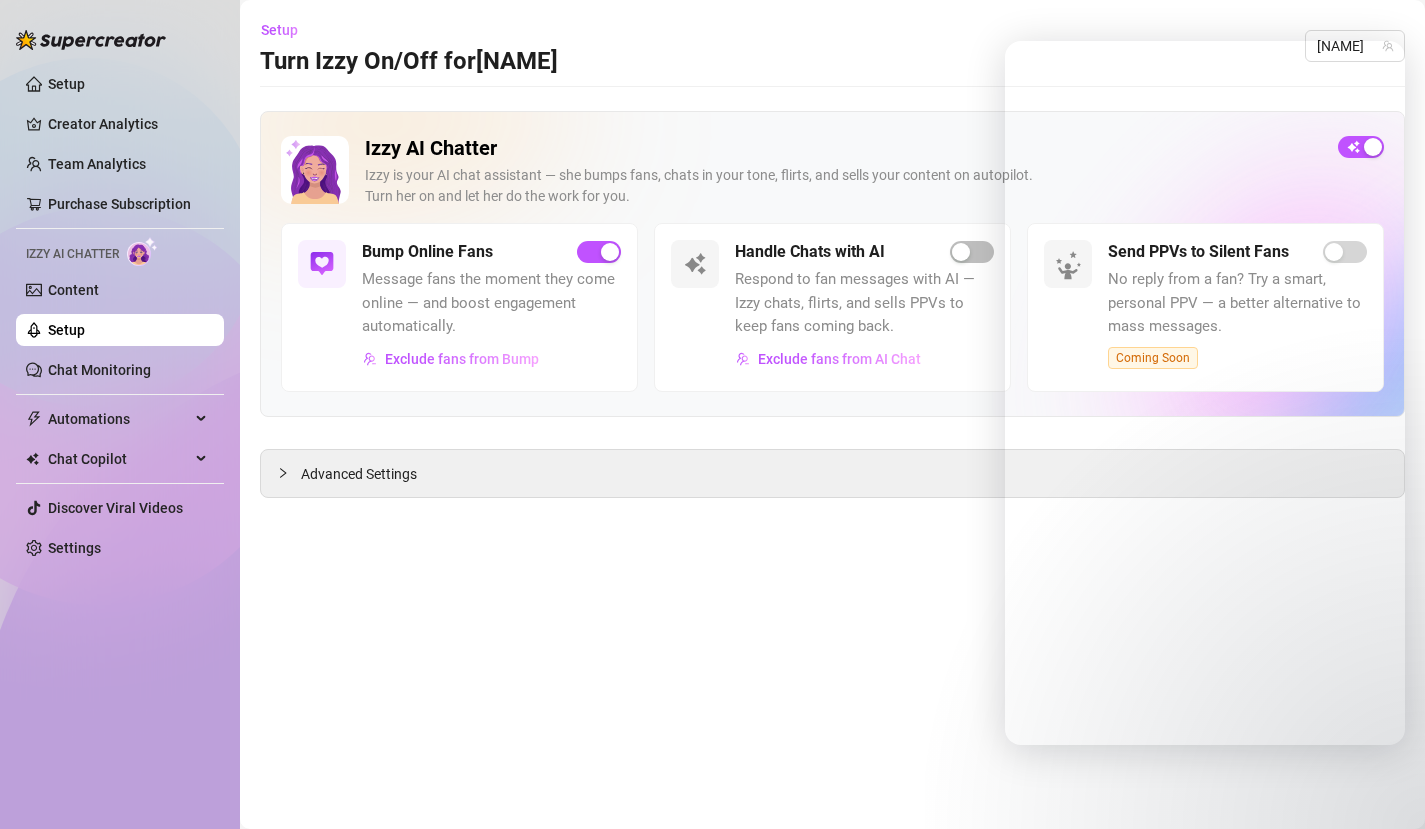 scroll, scrollTop: 0, scrollLeft: 0, axis: both 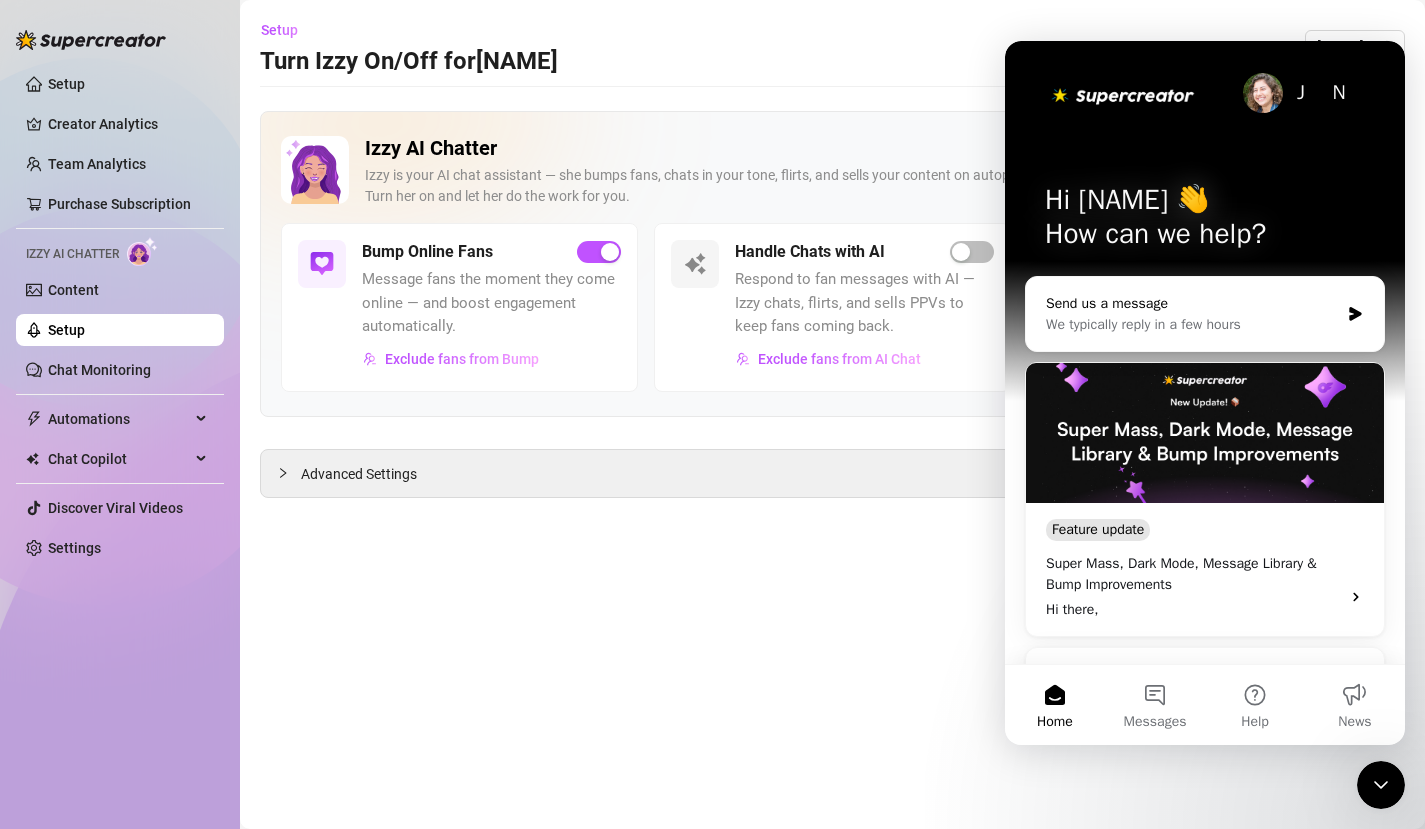 click on "We typically reply in a few hours" at bounding box center [1192, 324] 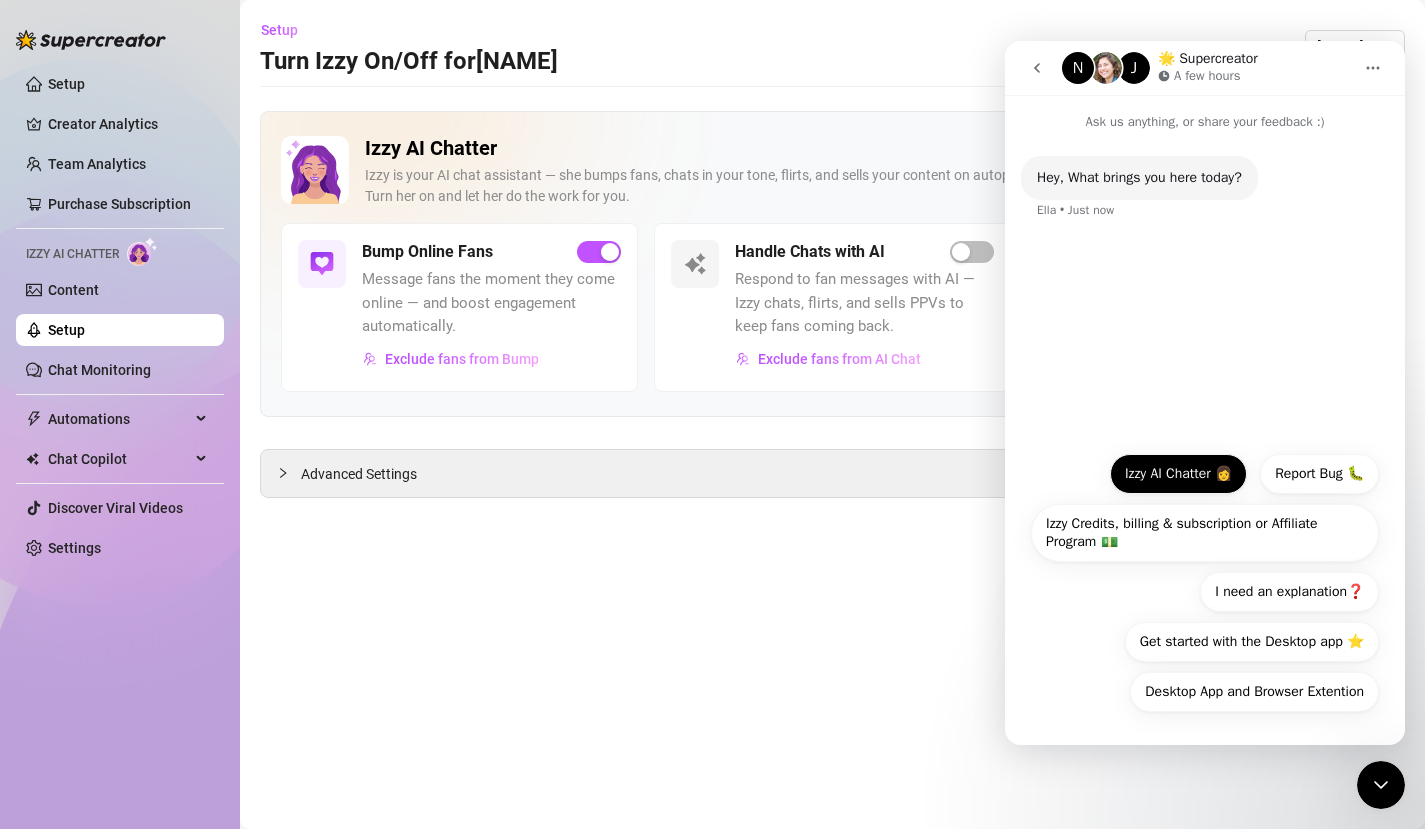 click on "Izzy AI Chatter 👩" at bounding box center [1178, 474] 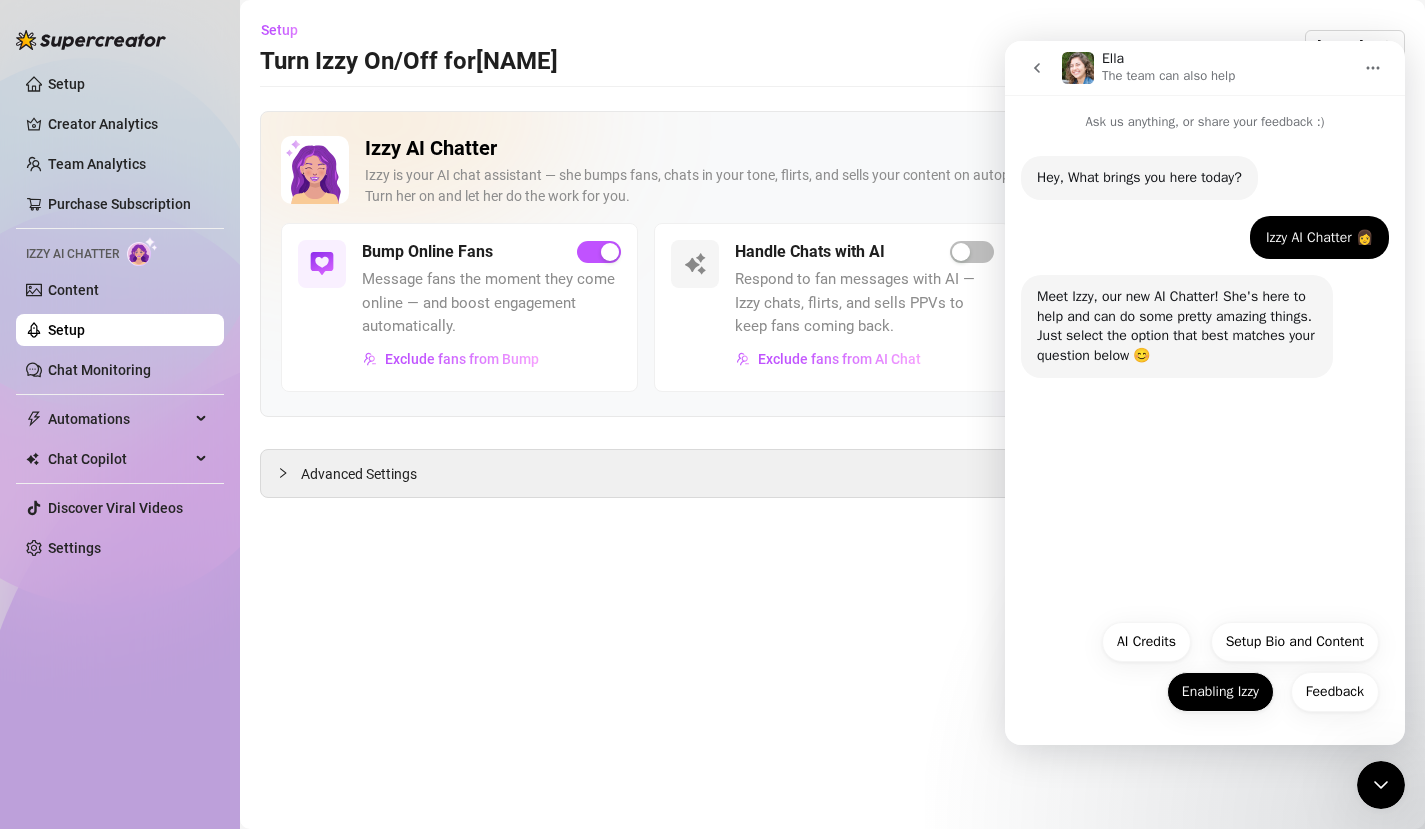 click on "Enabling Izzy" at bounding box center (1220, 692) 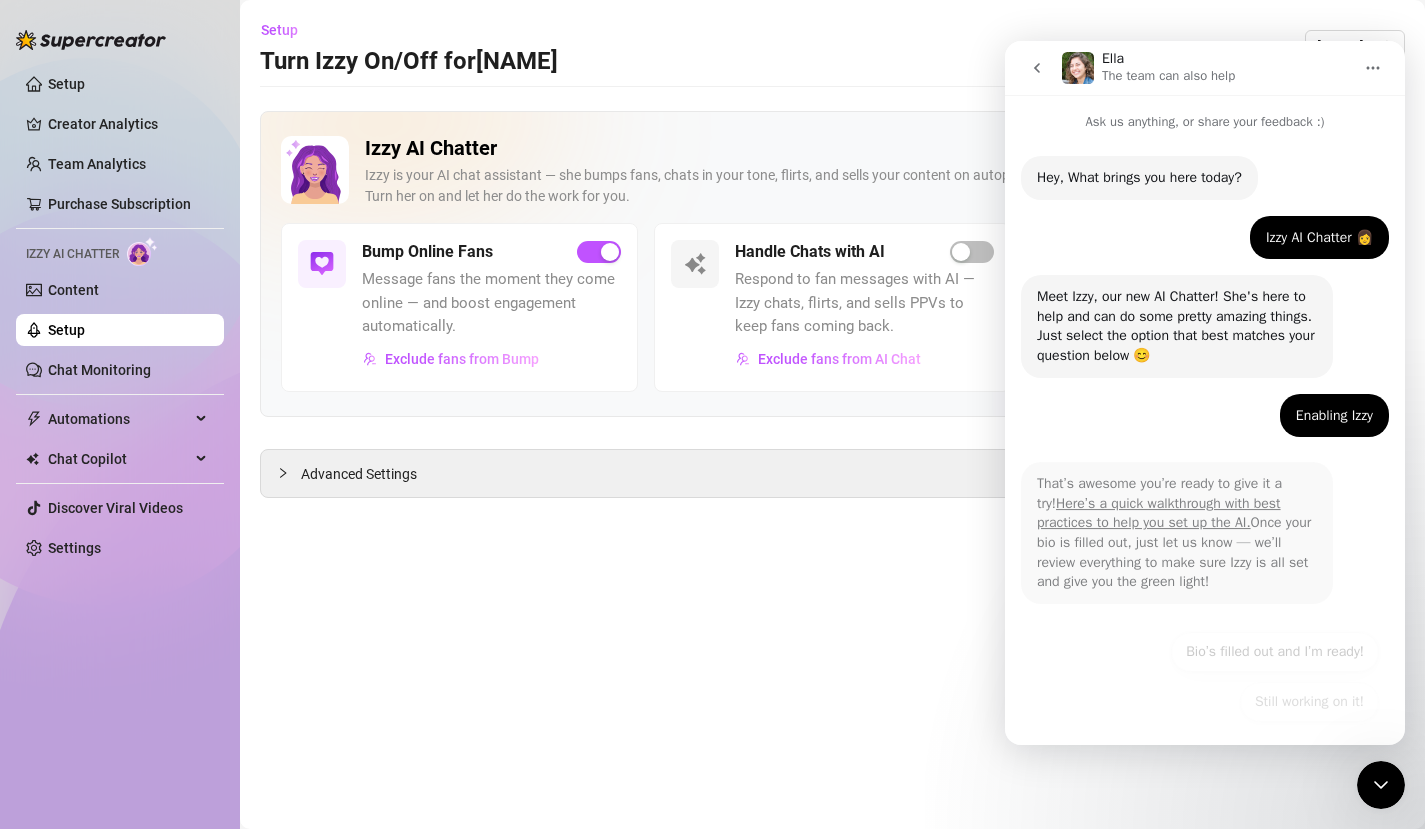 scroll, scrollTop: 9, scrollLeft: 0, axis: vertical 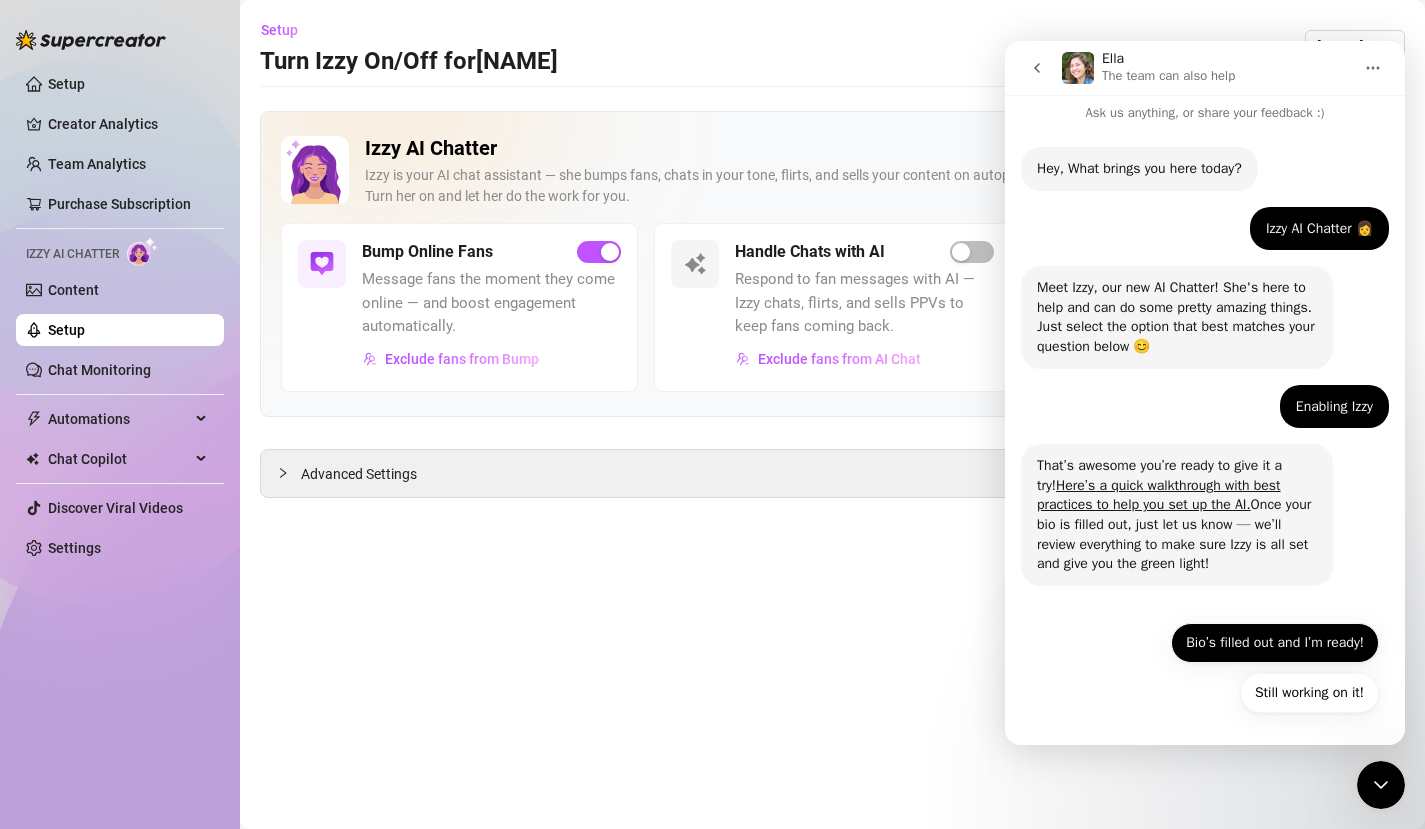 click on "Bio’s filled out and I’m ready!" at bounding box center (1275, 643) 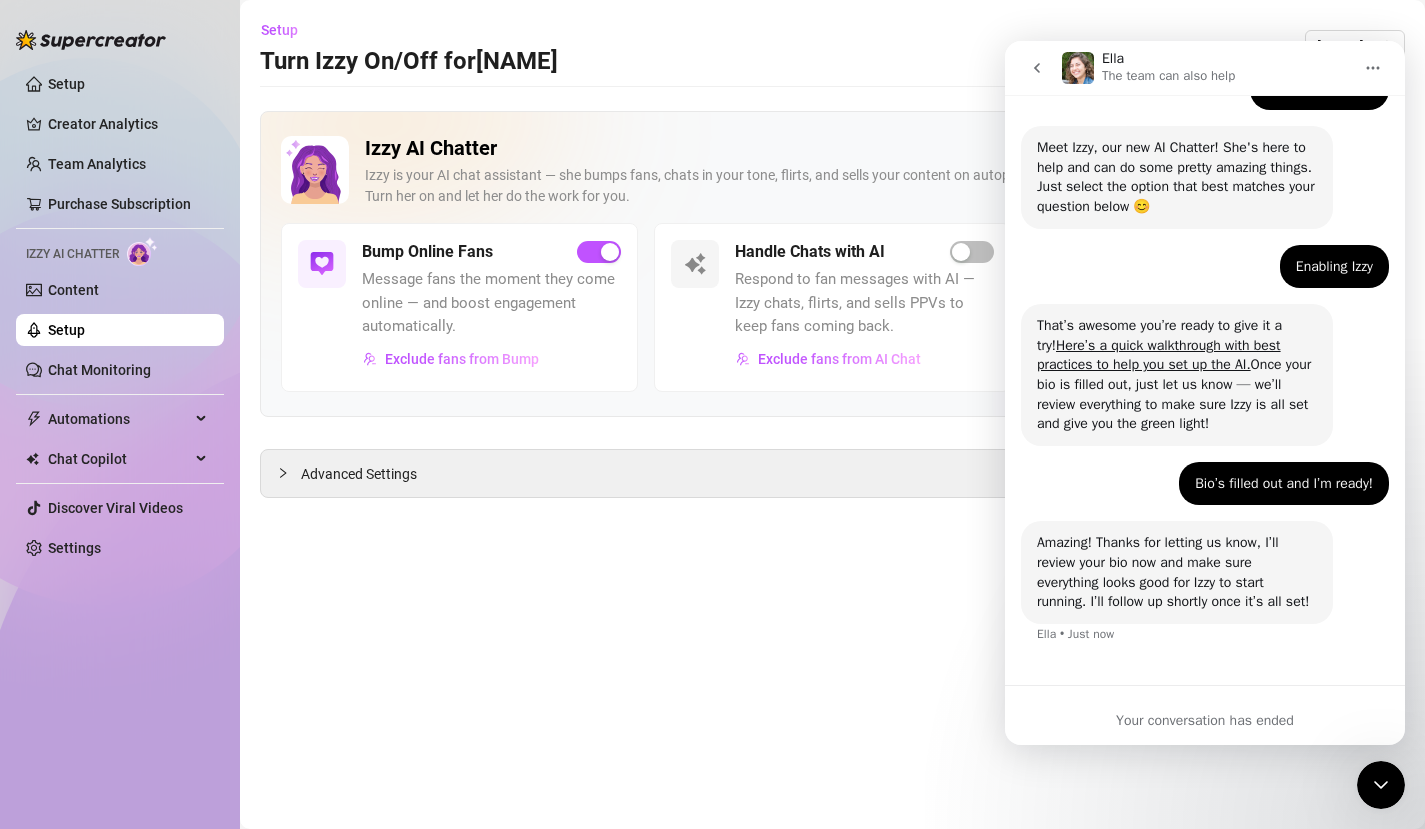 scroll, scrollTop: 168, scrollLeft: 0, axis: vertical 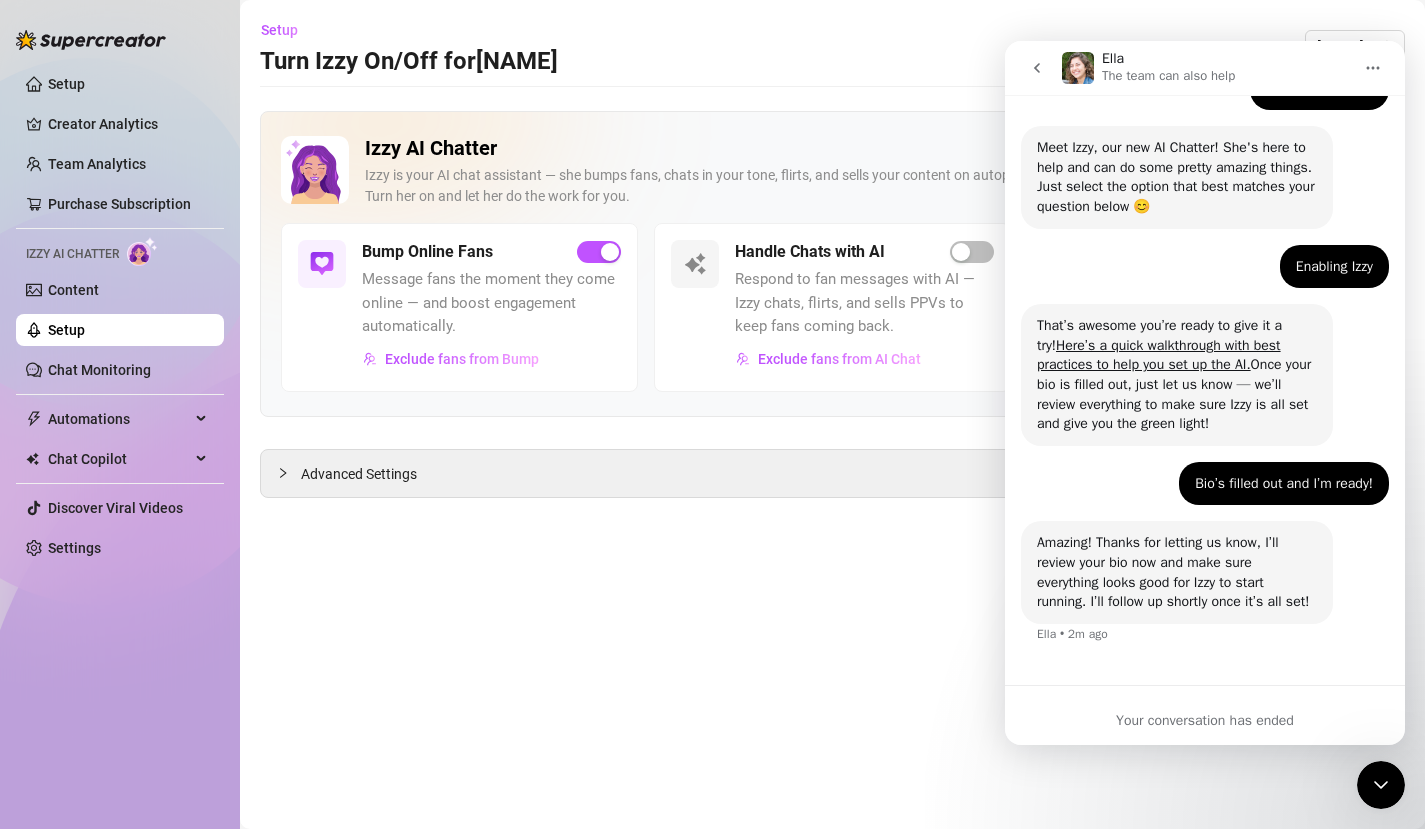 click on "Your conversation has ended" at bounding box center [1205, 720] 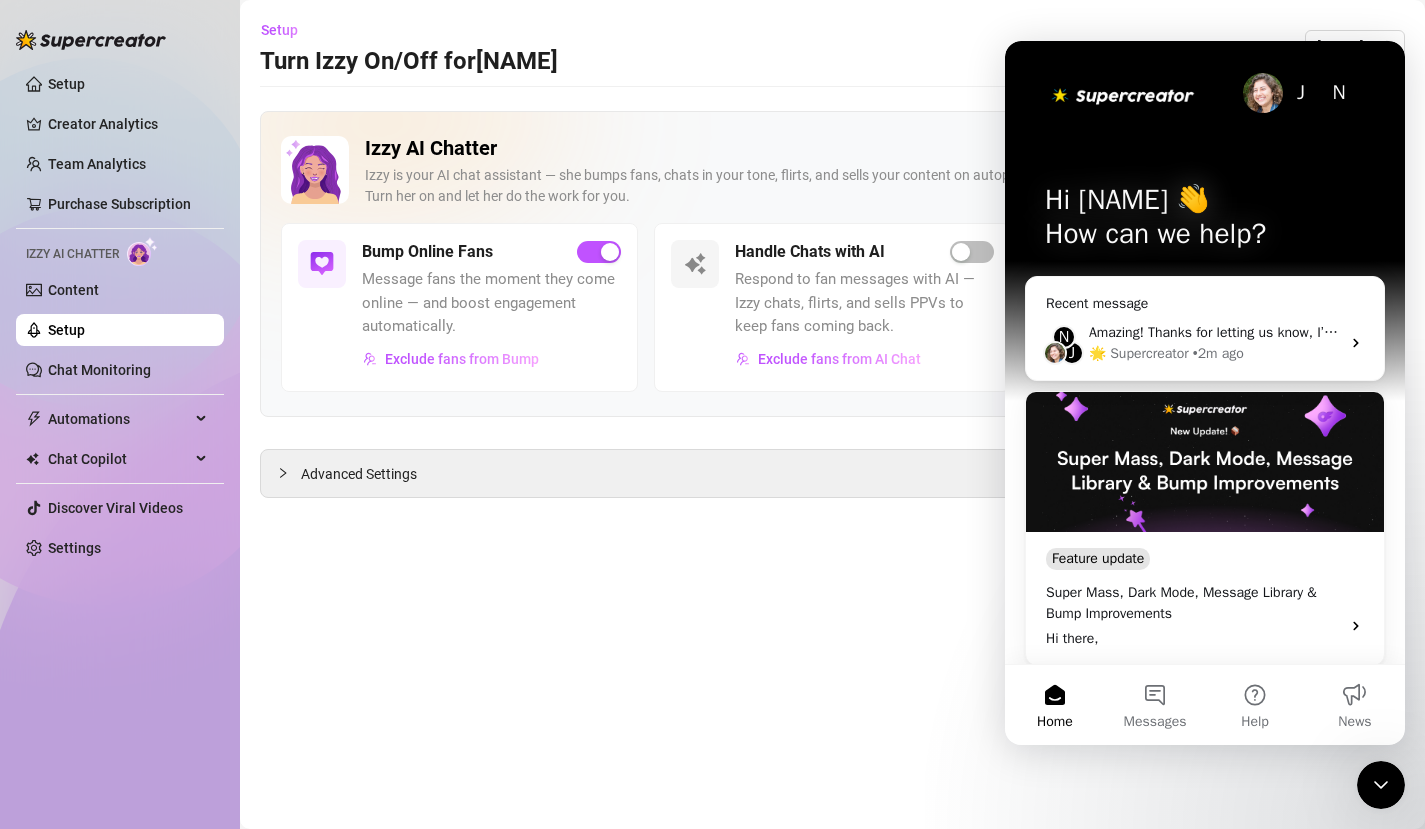 scroll, scrollTop: 0, scrollLeft: 0, axis: both 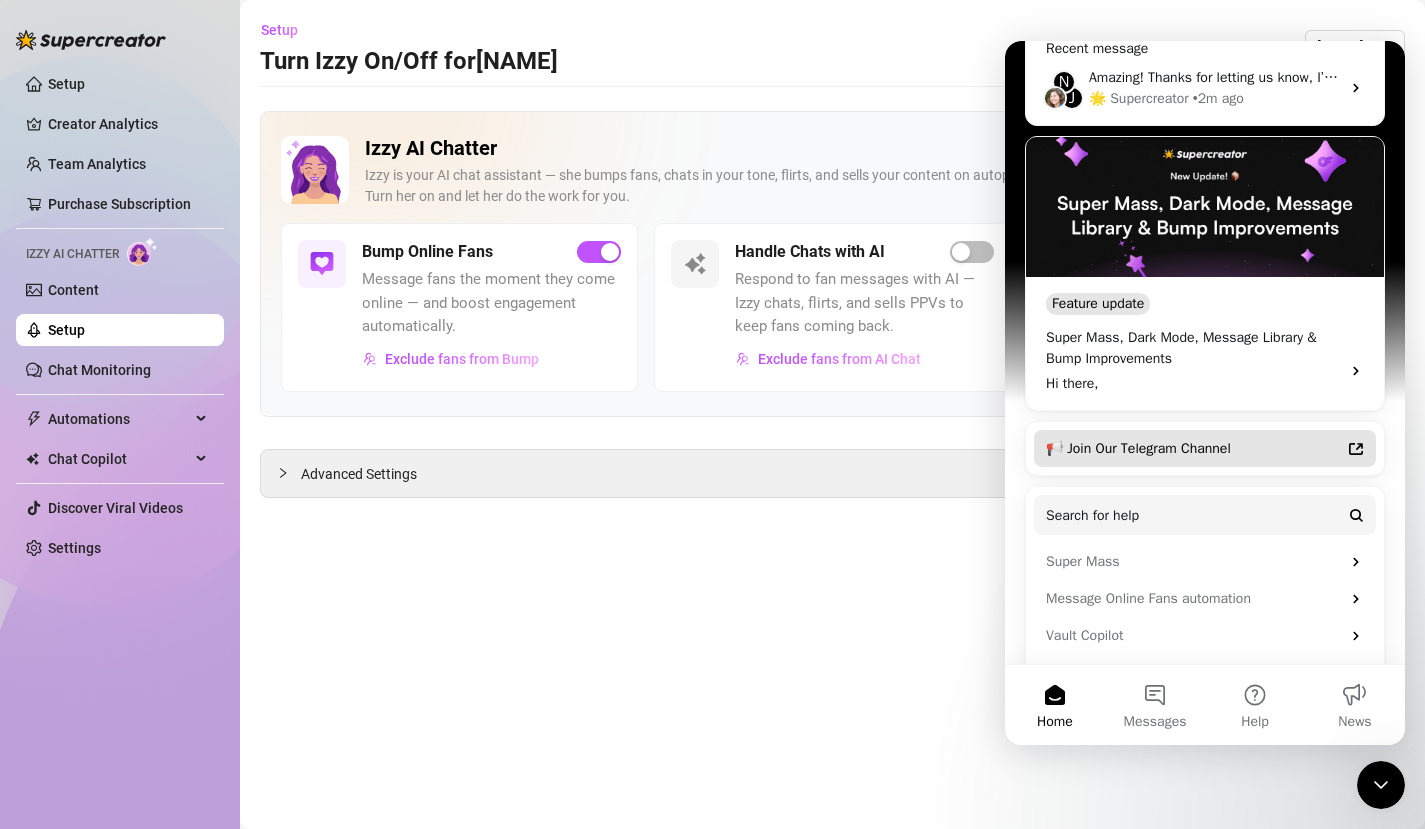 click on "📢 Join Our Telegram Channel" at bounding box center (1205, 448) 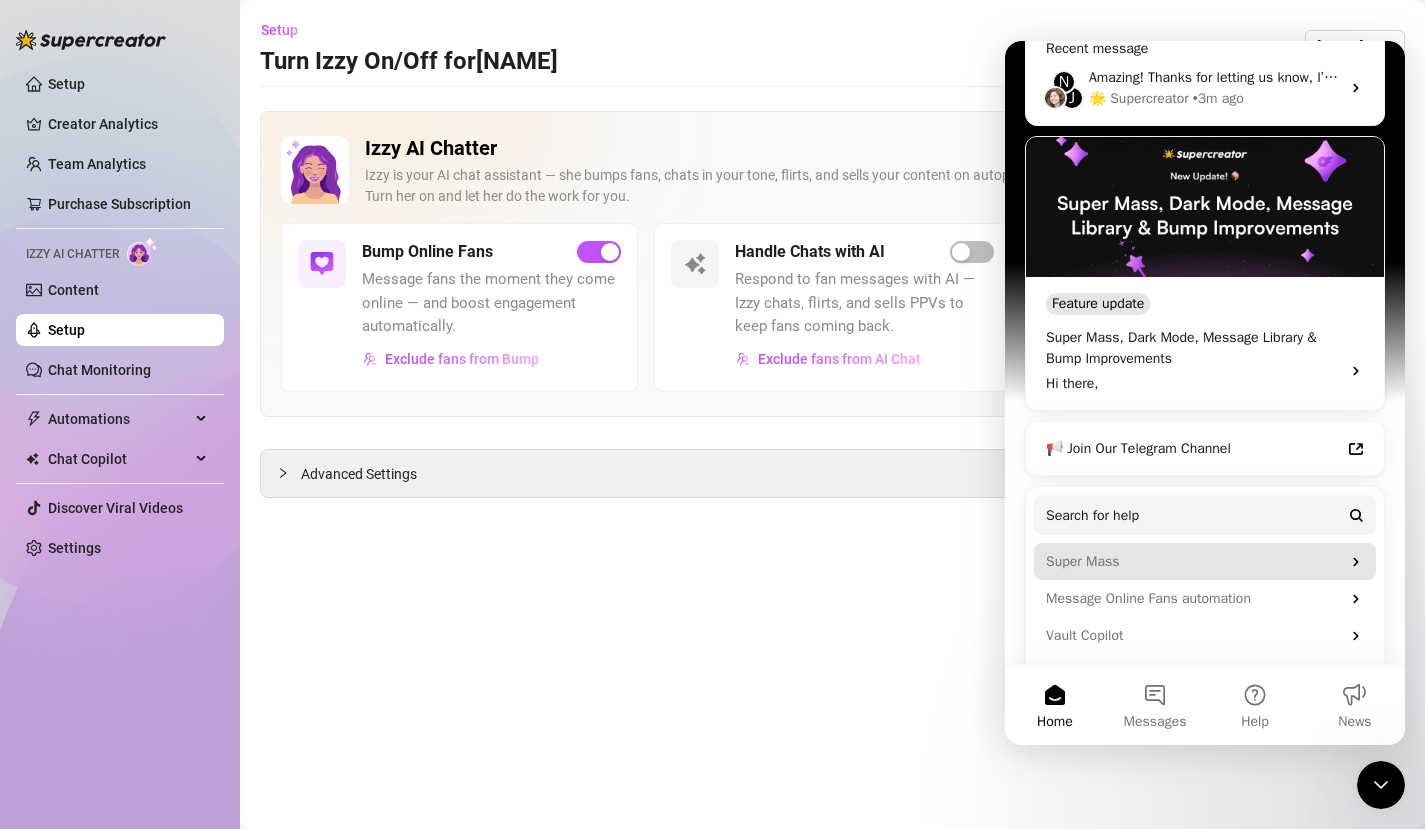 scroll, scrollTop: 301, scrollLeft: 0, axis: vertical 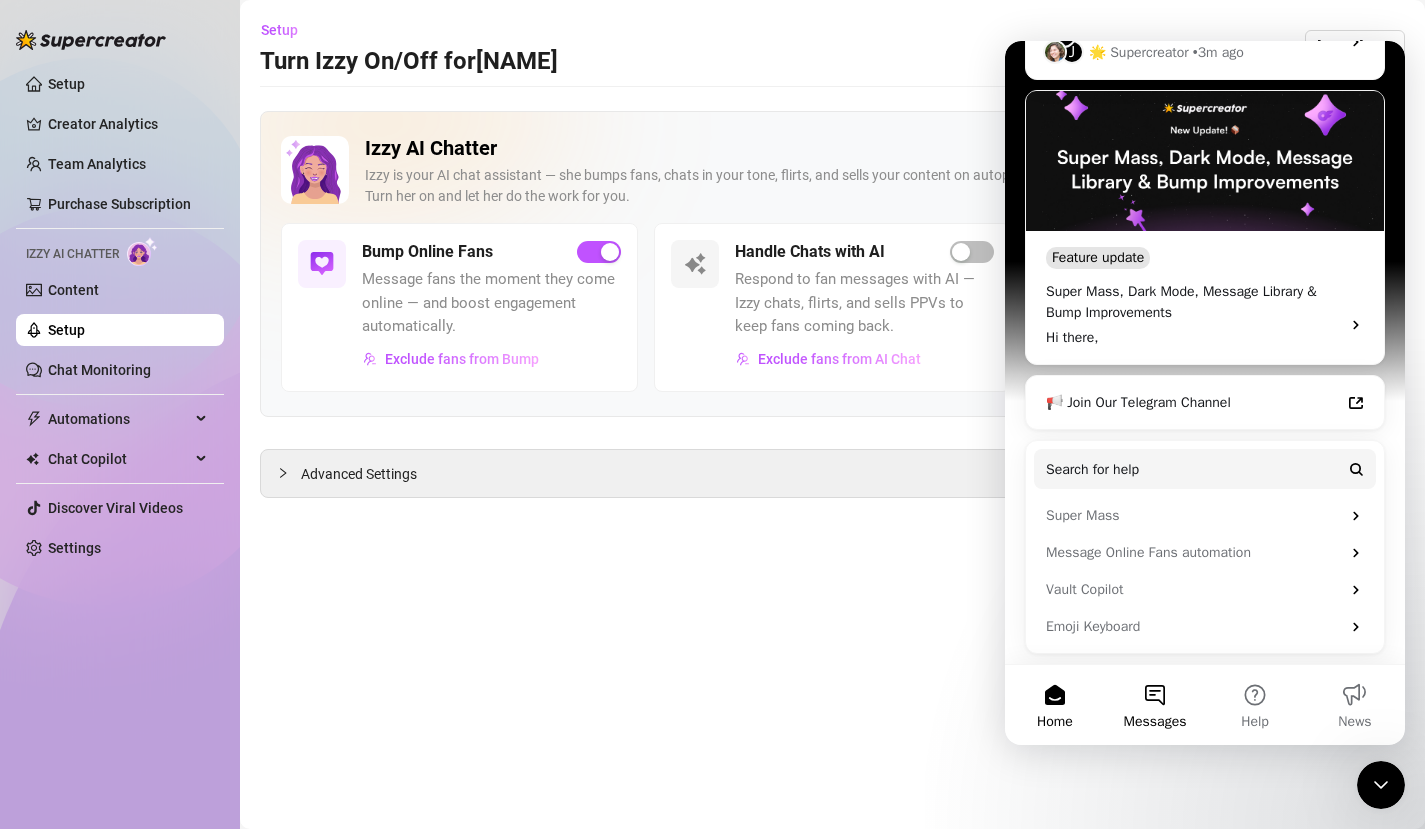 click on "Messages" at bounding box center [1155, 705] 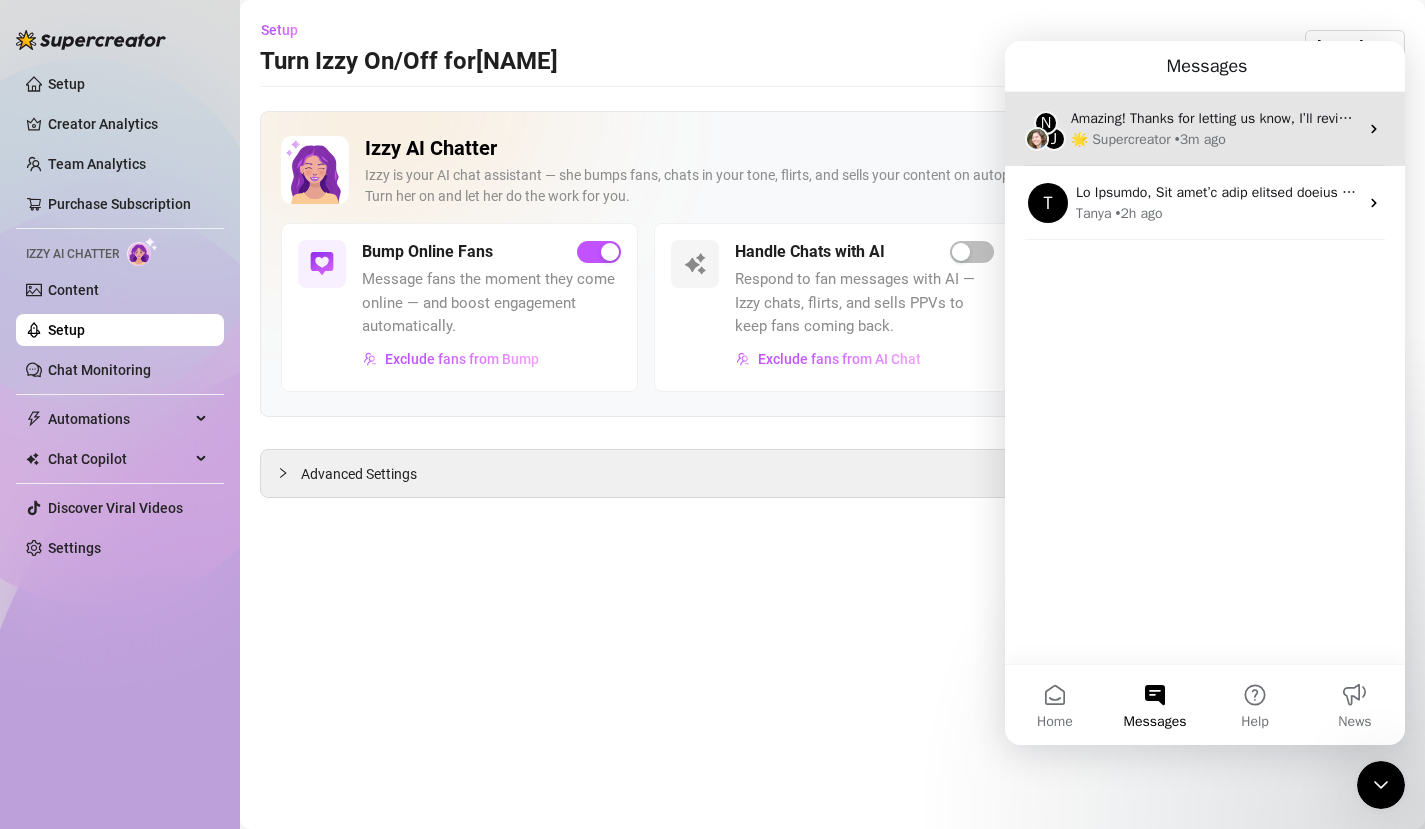 click on "🌟 Supercreator" at bounding box center [1121, 139] 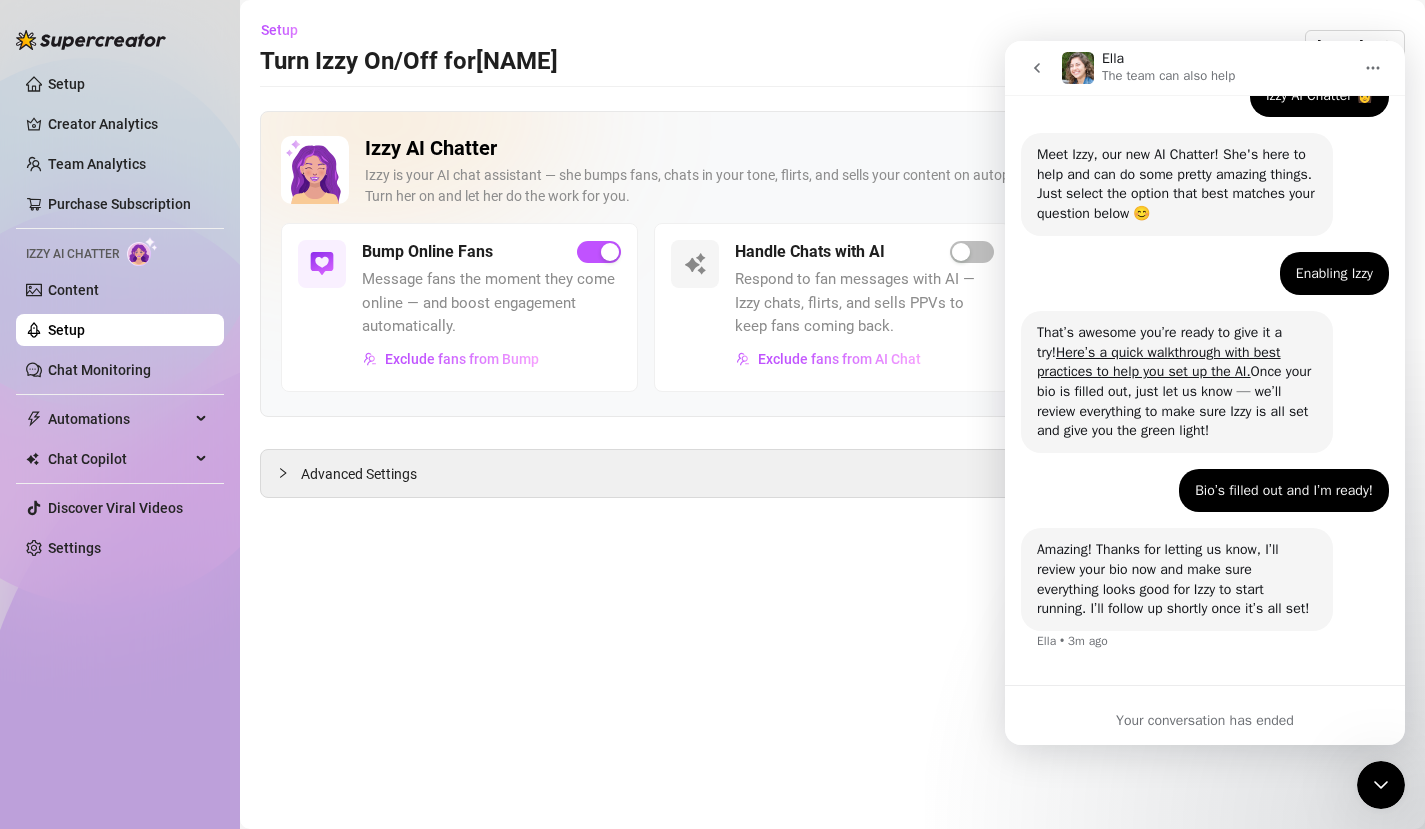 scroll, scrollTop: 168, scrollLeft: 0, axis: vertical 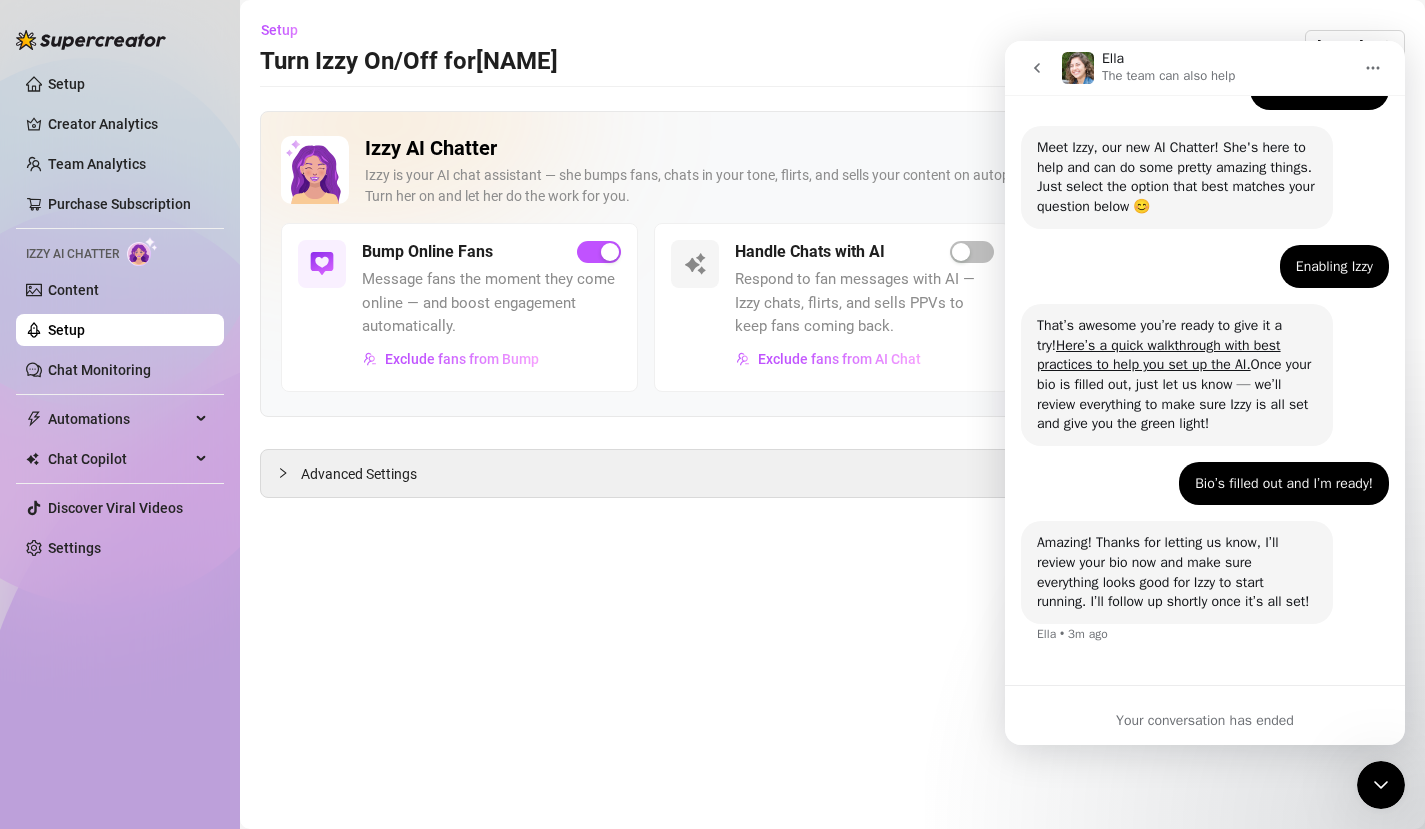 click at bounding box center [1037, 68] 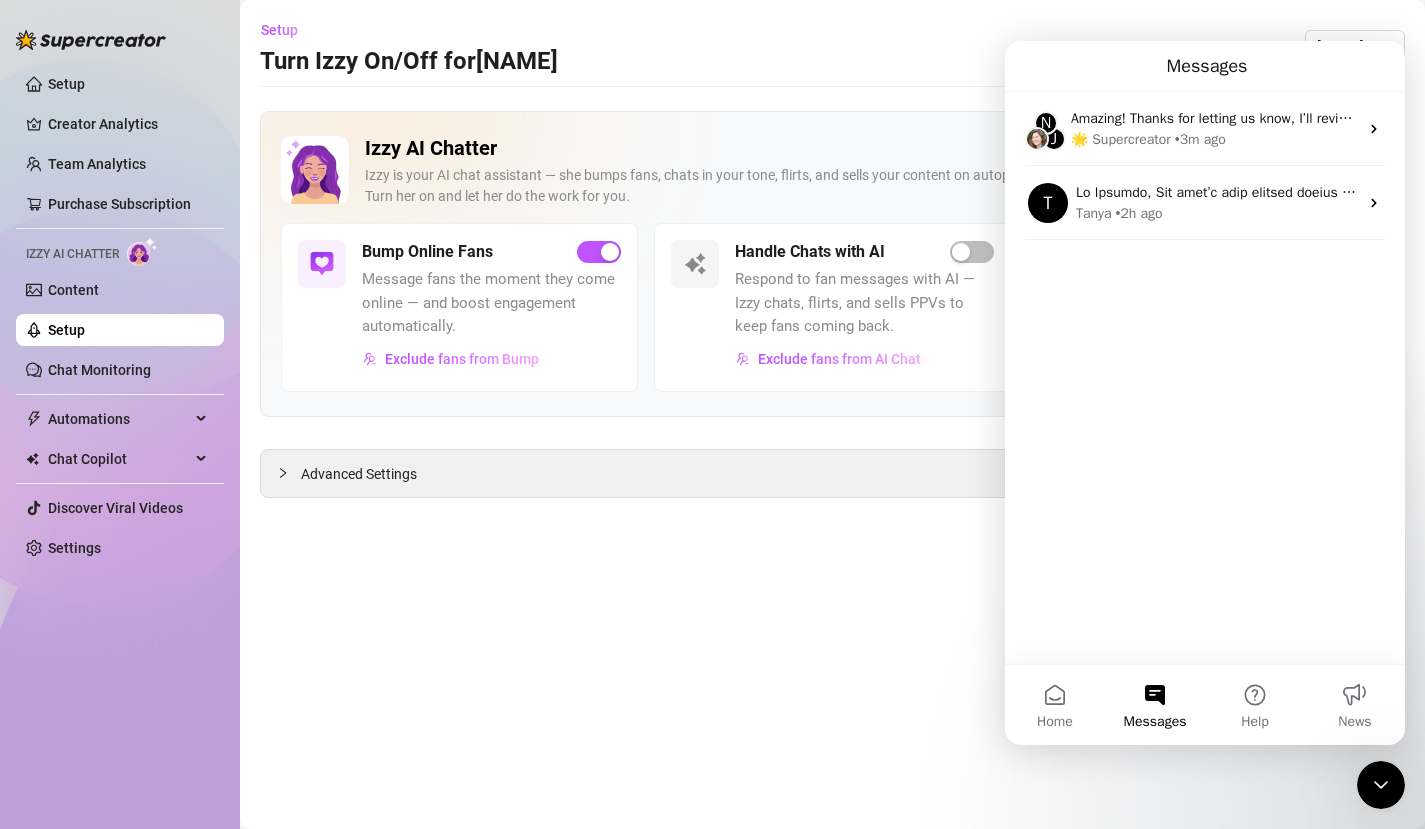 scroll, scrollTop: 0, scrollLeft: 0, axis: both 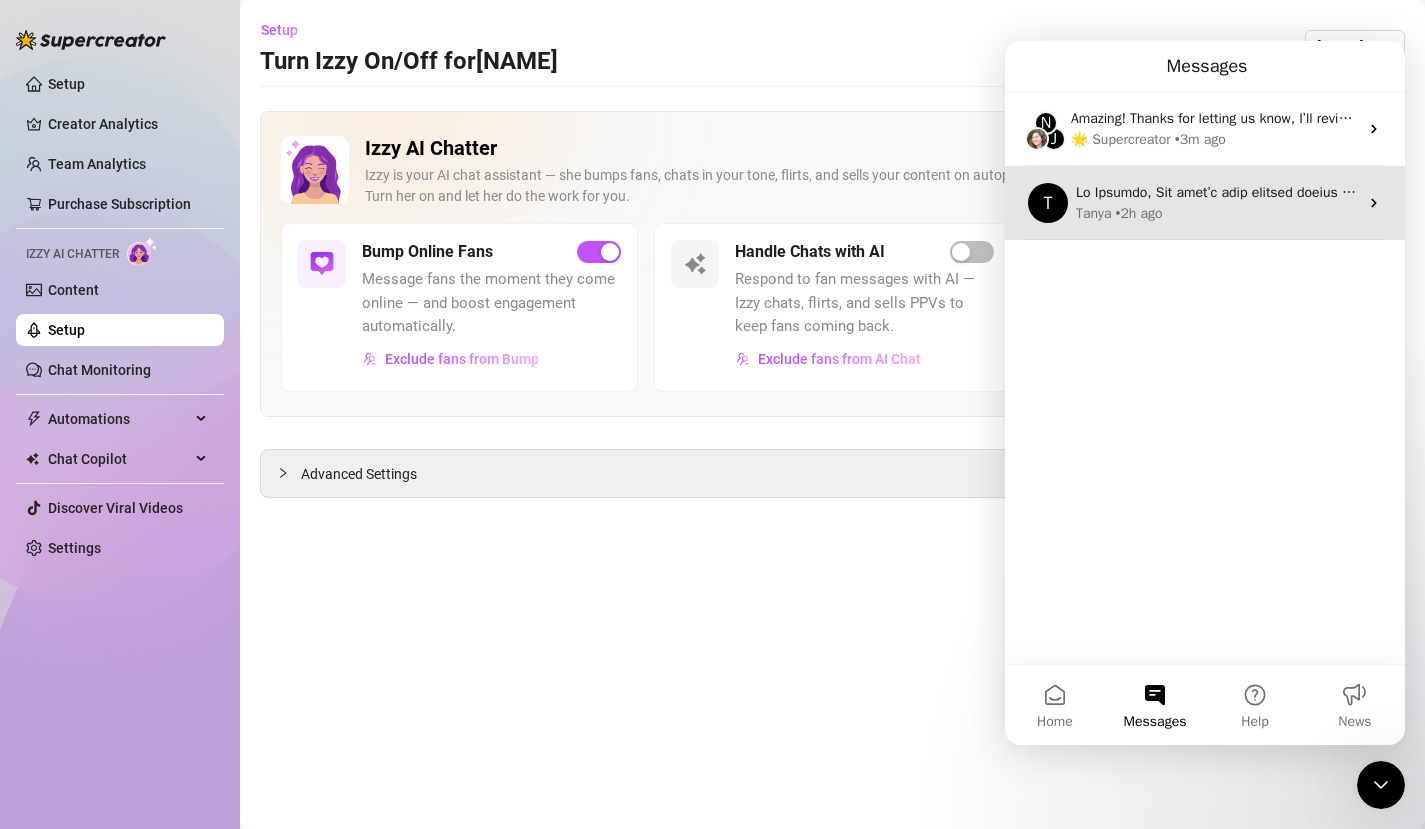 click at bounding box center (7955, 192) 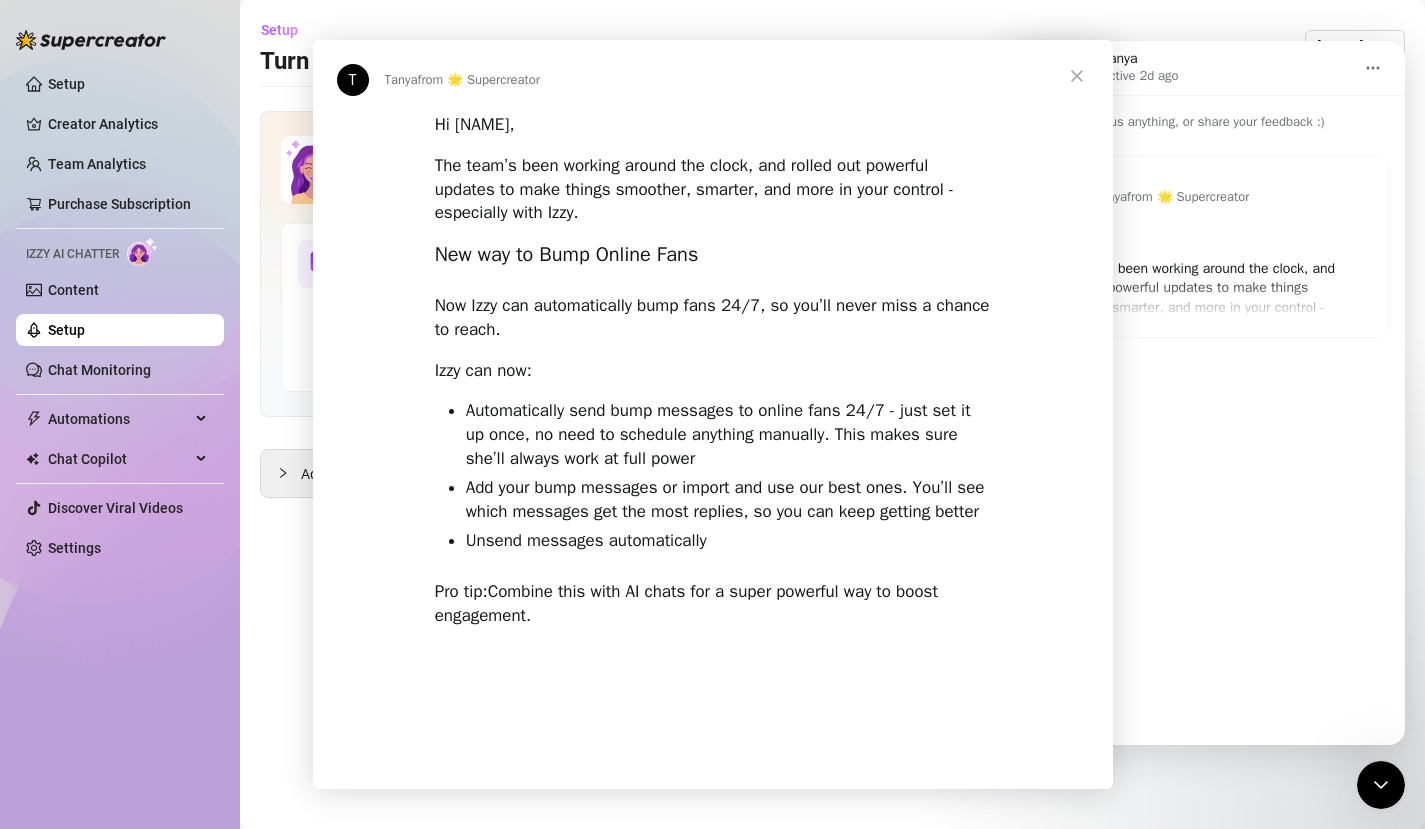 scroll, scrollTop: 0, scrollLeft: 0, axis: both 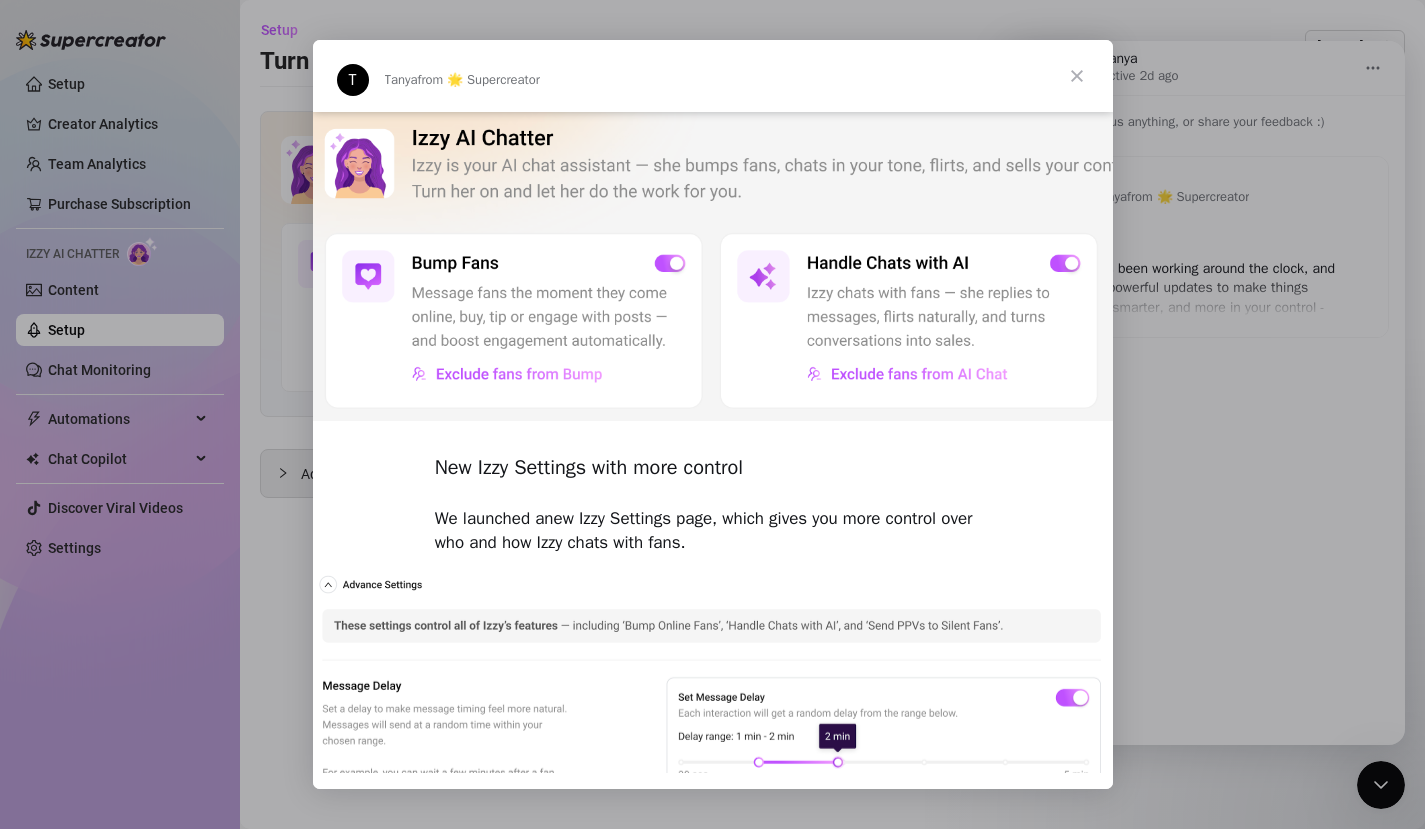 click at bounding box center [713, 266] 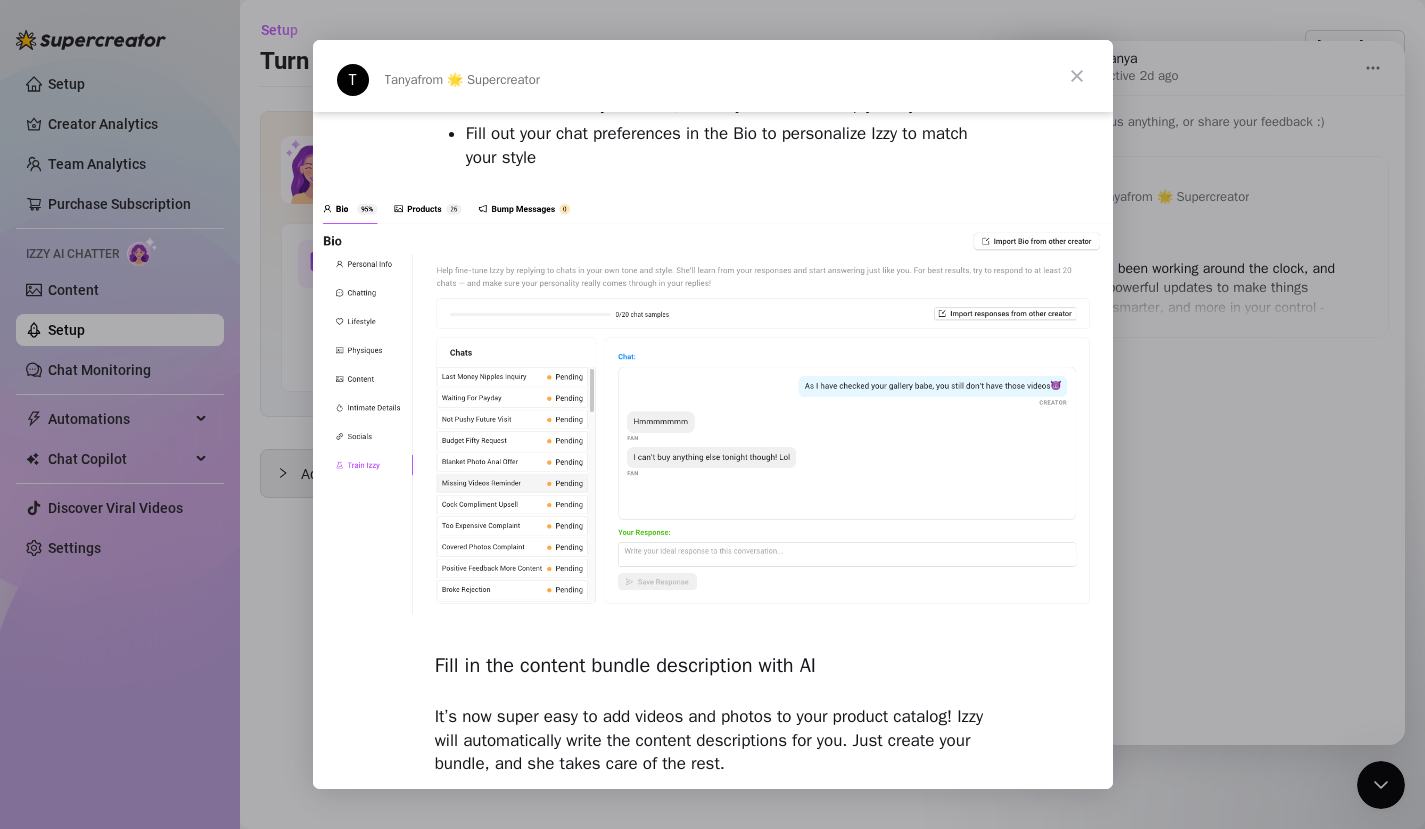 scroll, scrollTop: 2073, scrollLeft: 0, axis: vertical 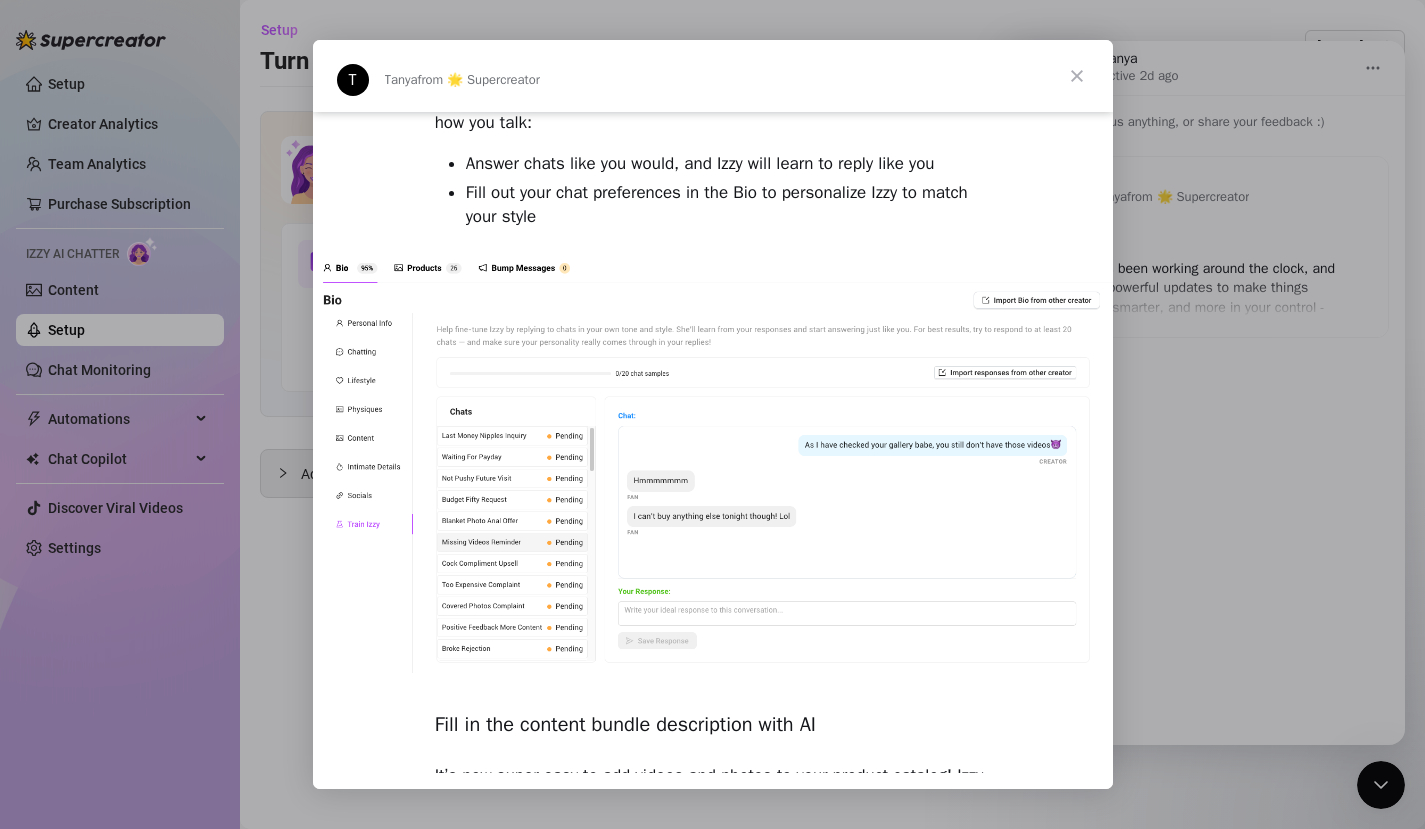 click at bounding box center [1077, 76] 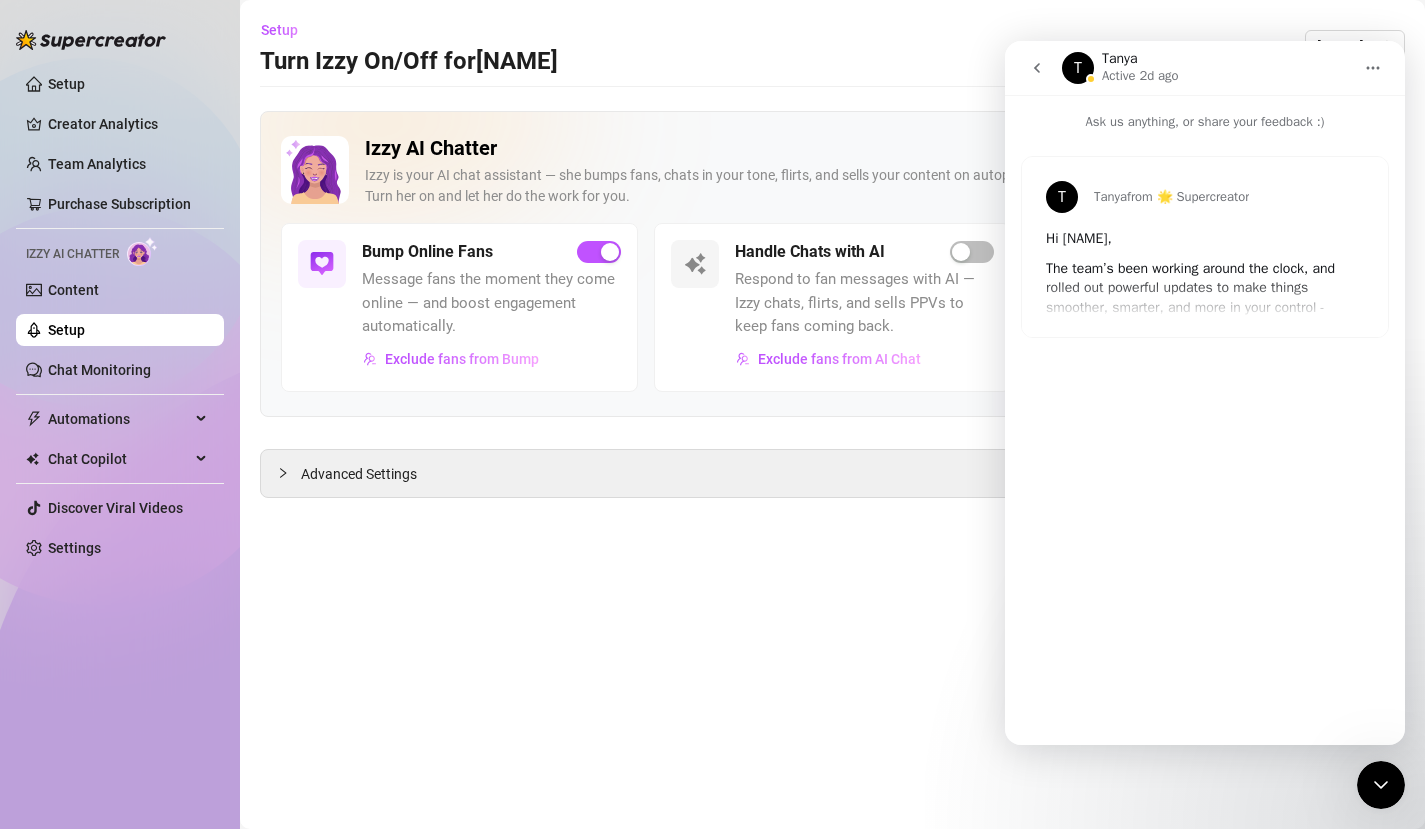 click on "Setup" at bounding box center (66, 330) 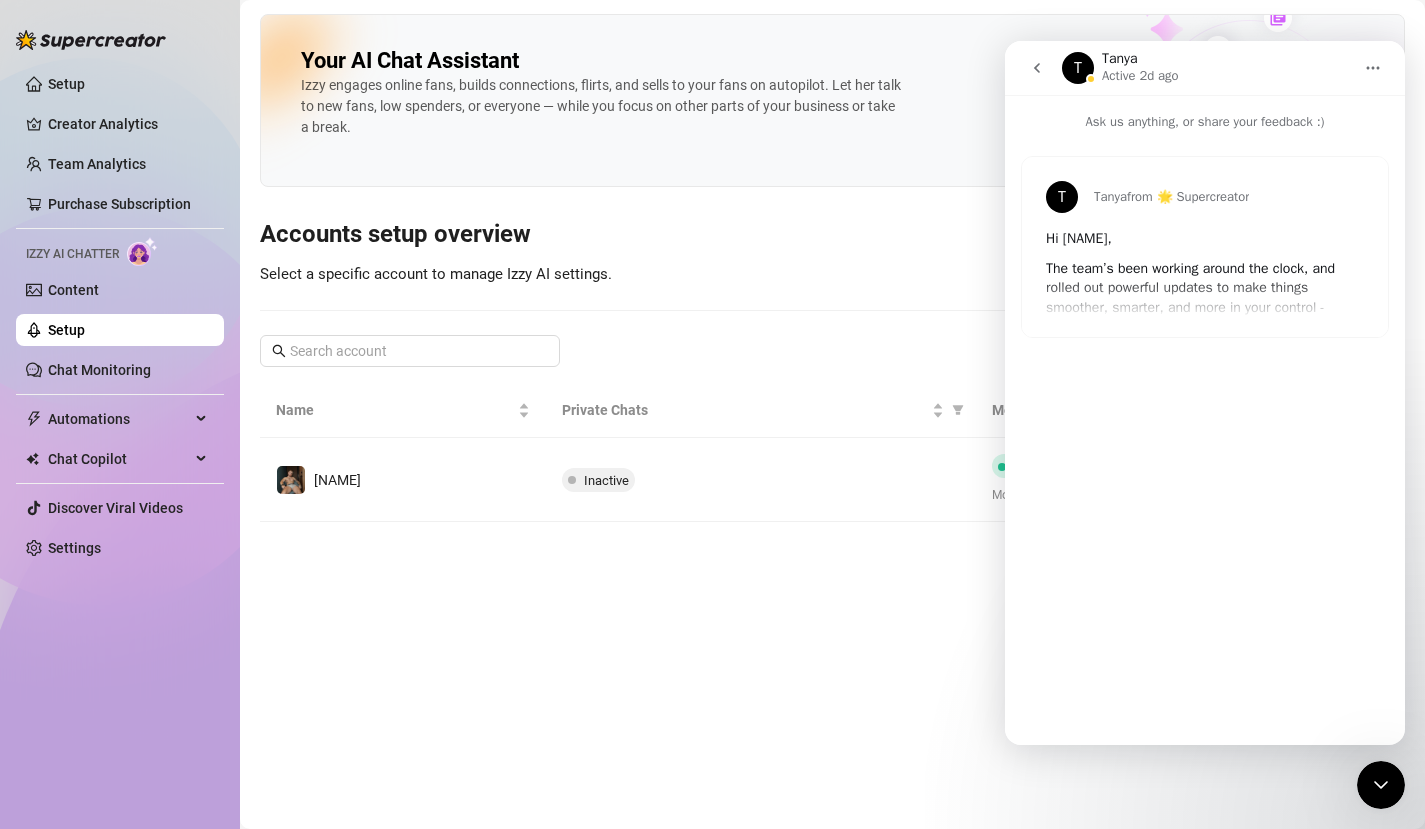 click 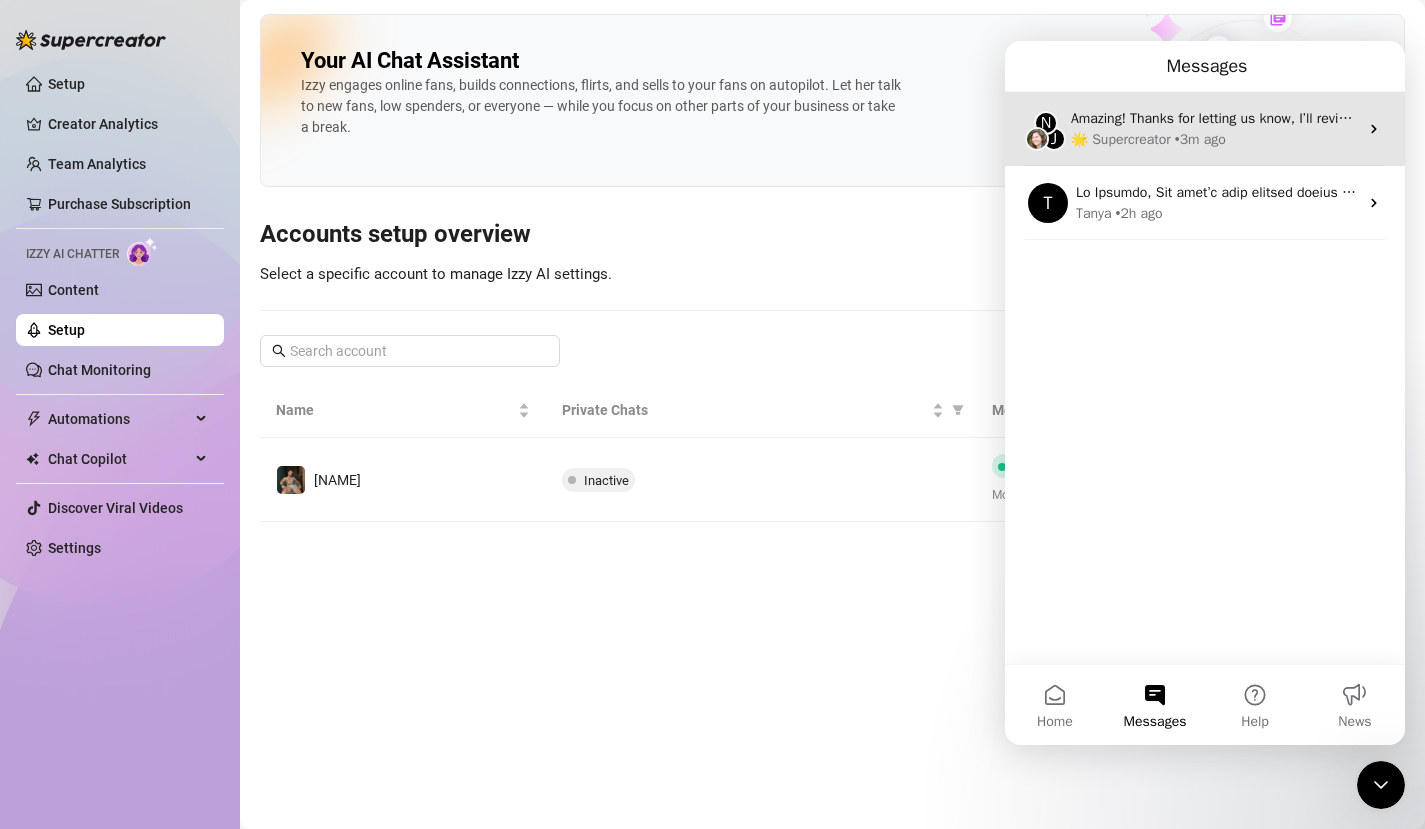 click on "N" at bounding box center (1046, 123) 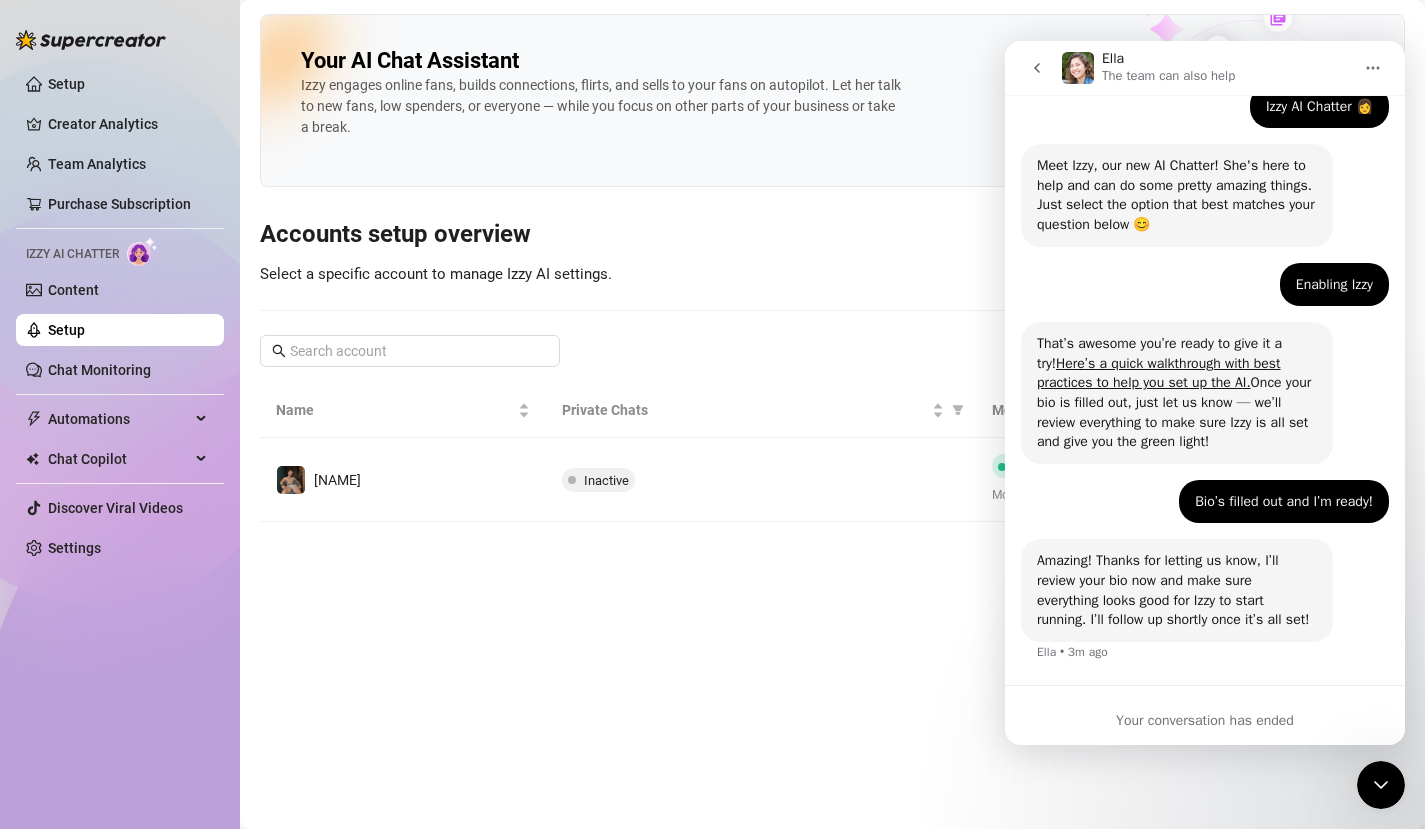 scroll, scrollTop: 168, scrollLeft: 0, axis: vertical 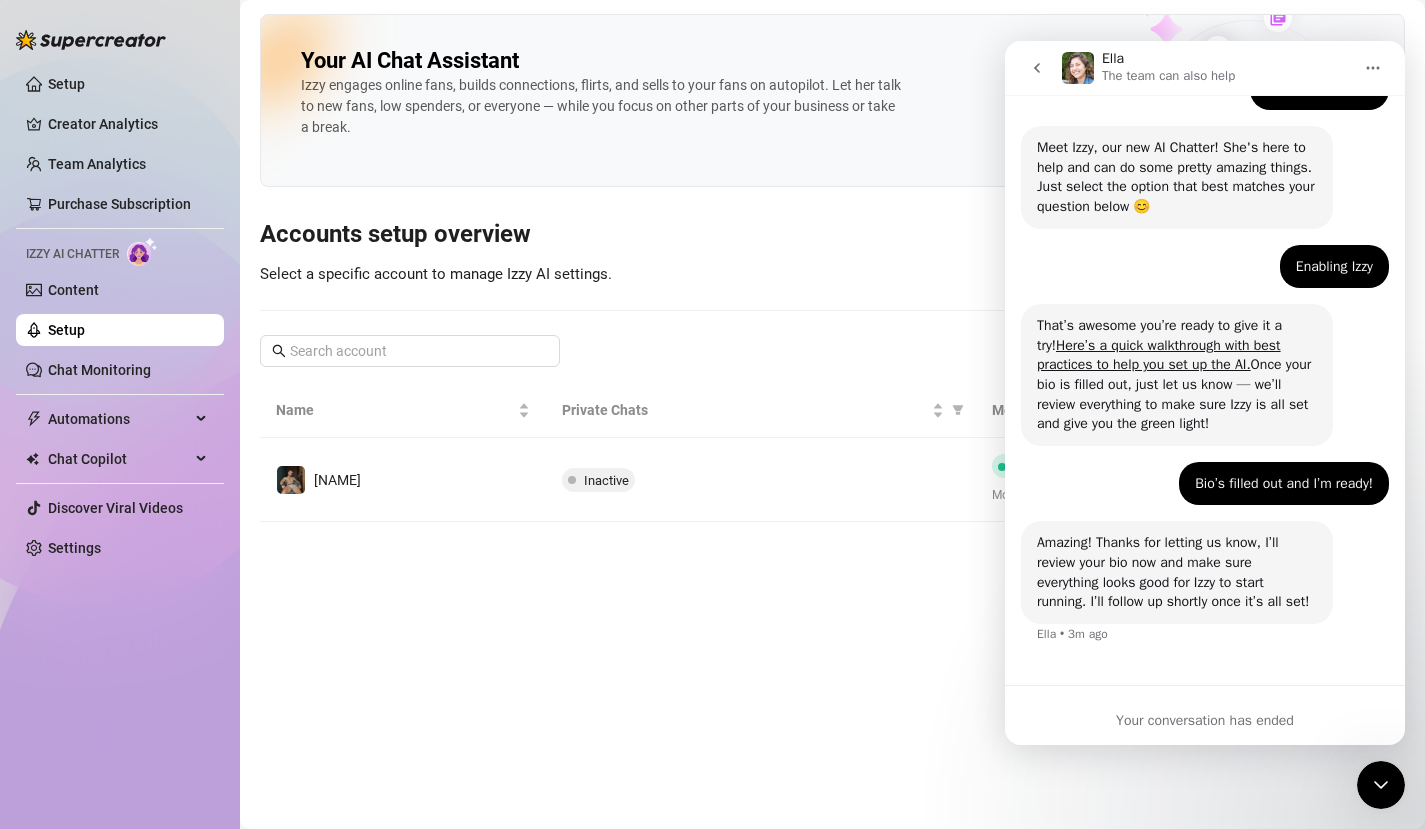 click at bounding box center [1037, 68] 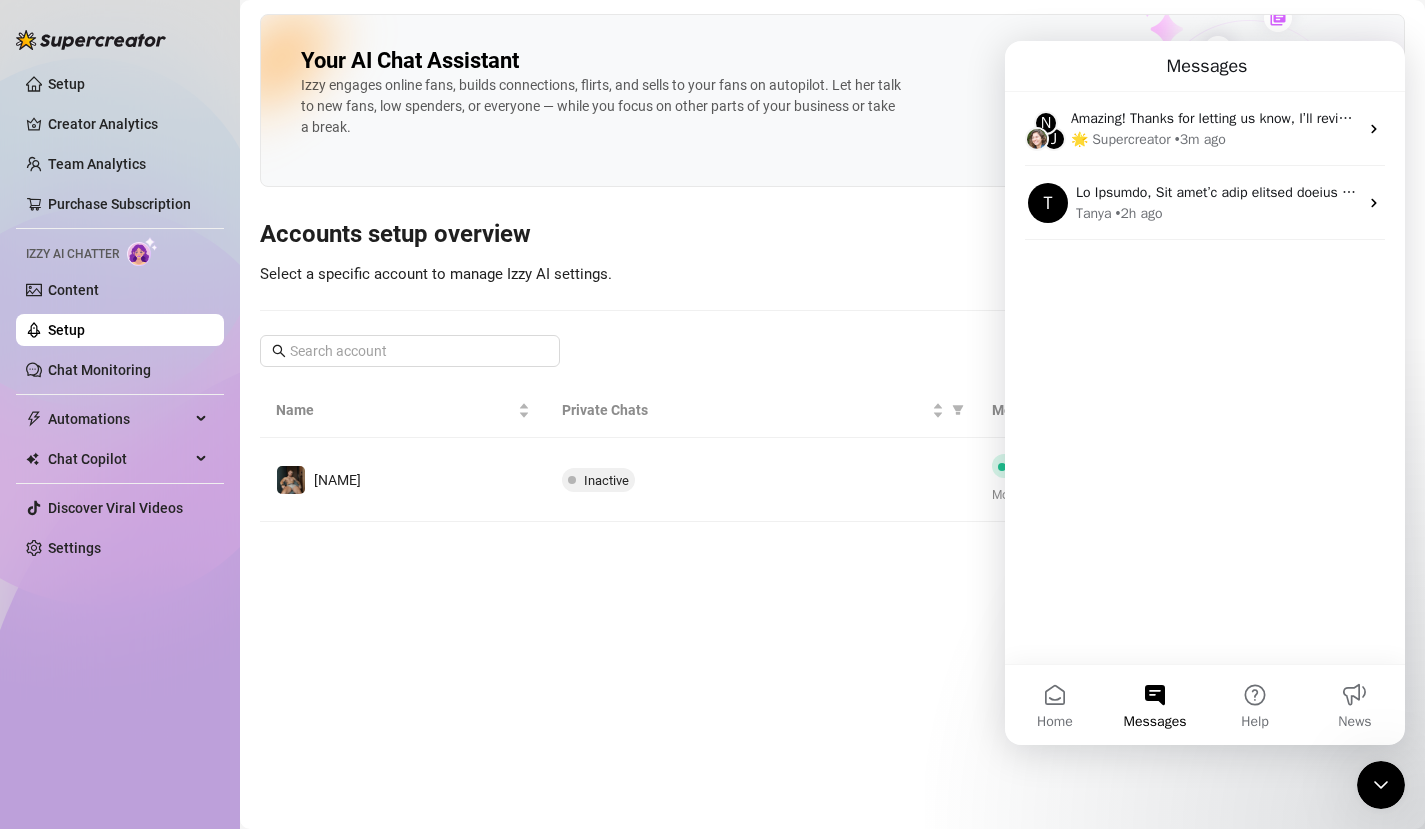scroll, scrollTop: 0, scrollLeft: 0, axis: both 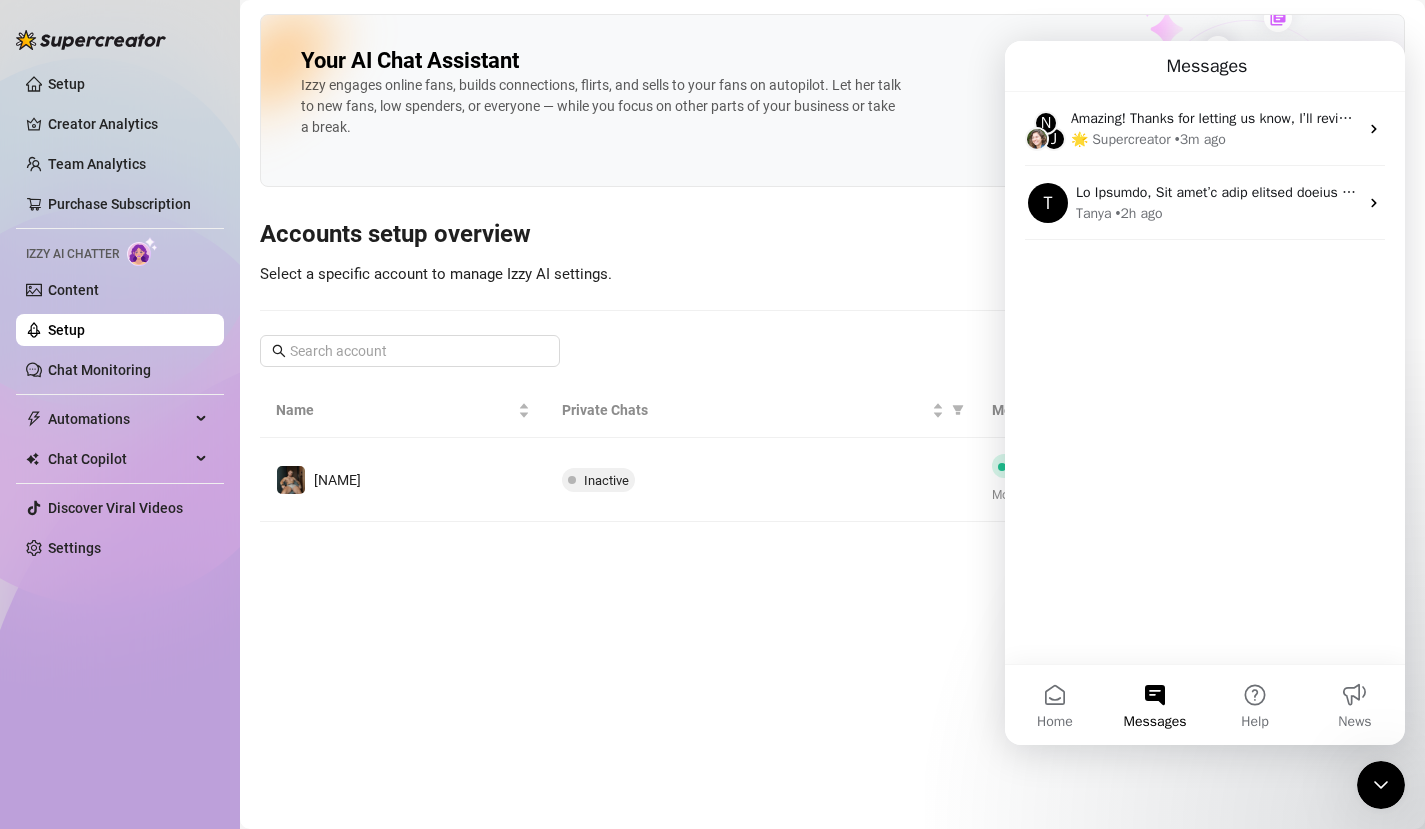 click on "Your AI Chat Assistant Izzy engages online fans, builds connections, flirts, and sells to your fans on autopilot. Let her talk to new fans, low spenders, or everyone — while you focus on other parts of your business or take a break." at bounding box center (832, 100) 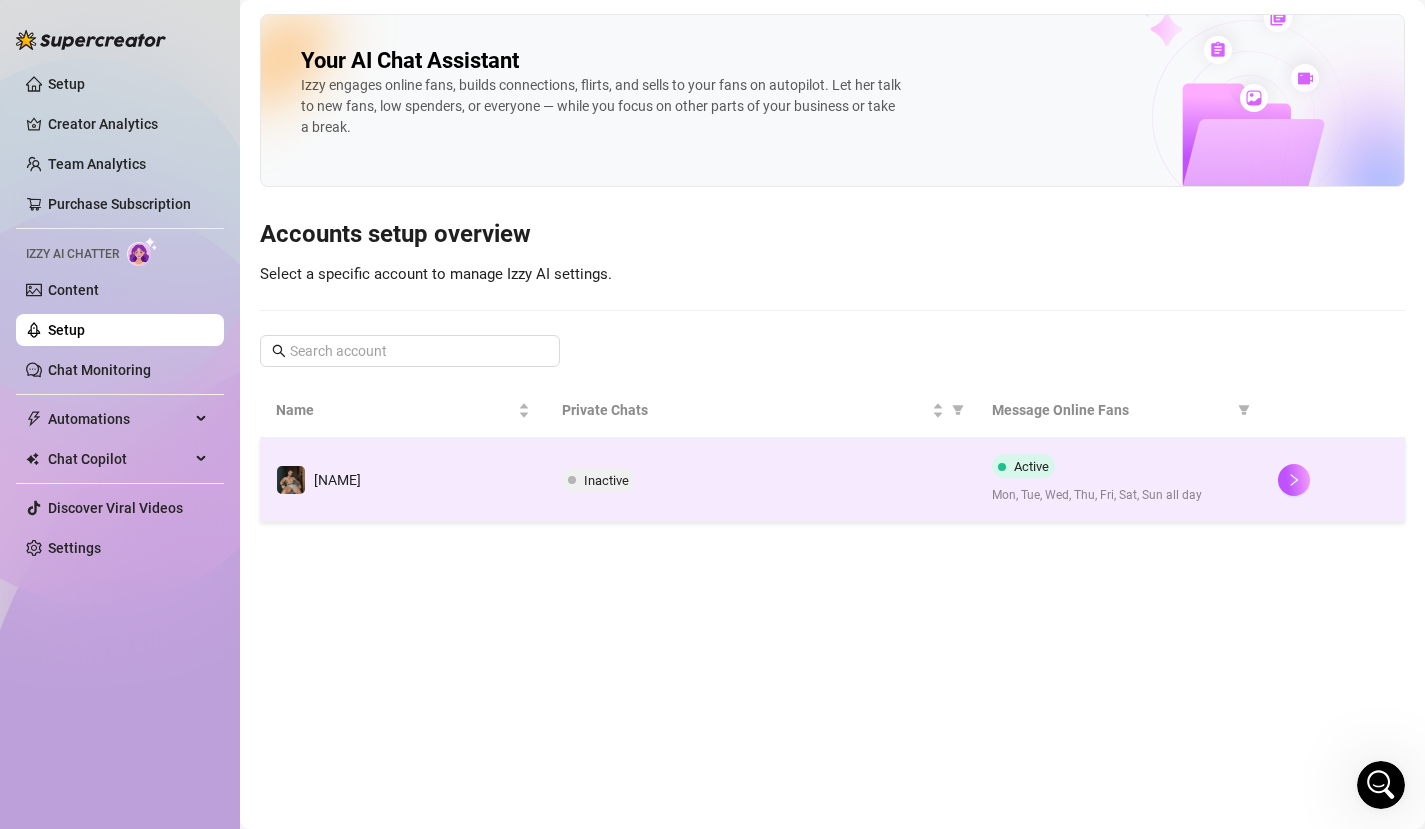 click on "Inactive" at bounding box center (760, 480) 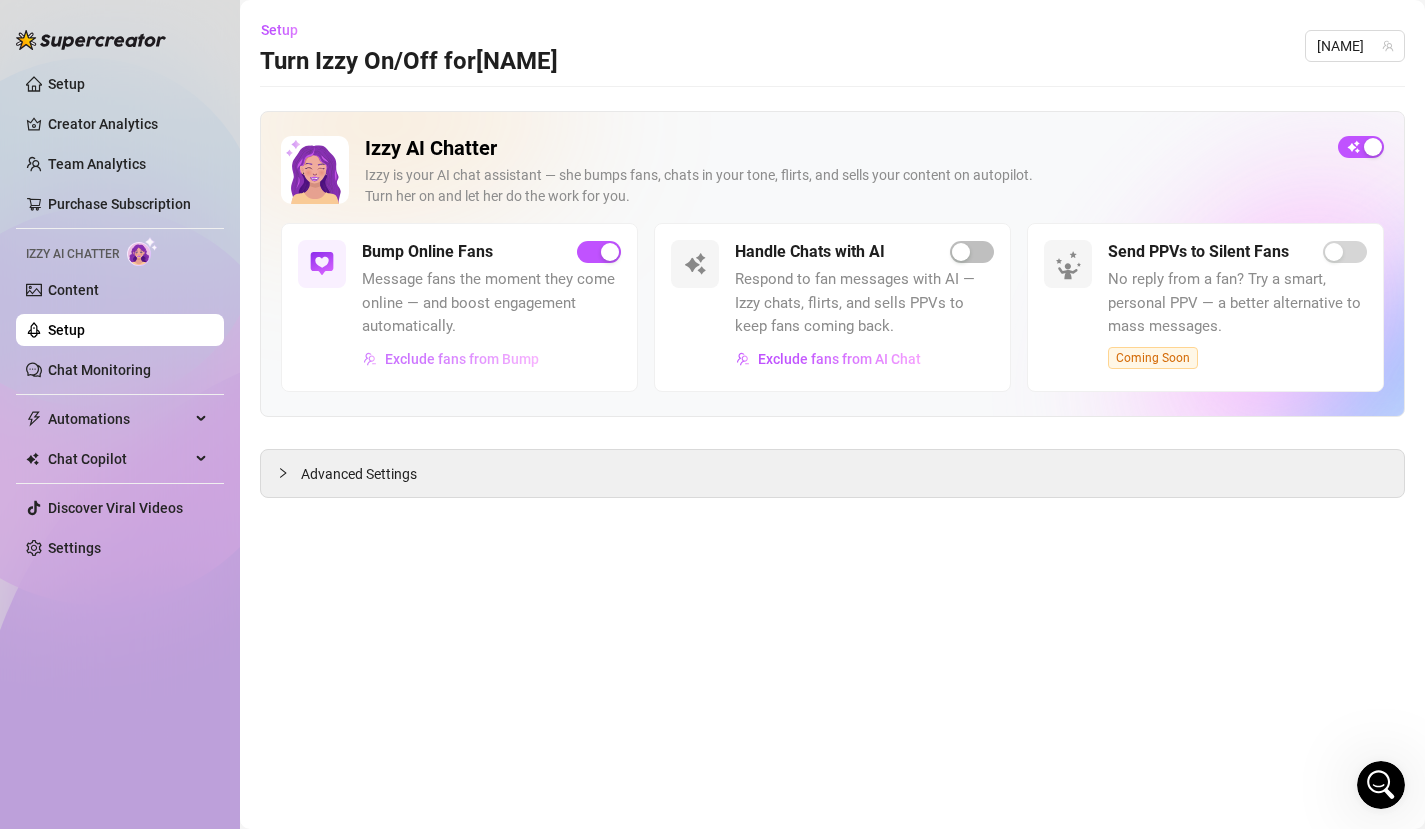 click on "Exclude fans from Bump" at bounding box center [451, 359] 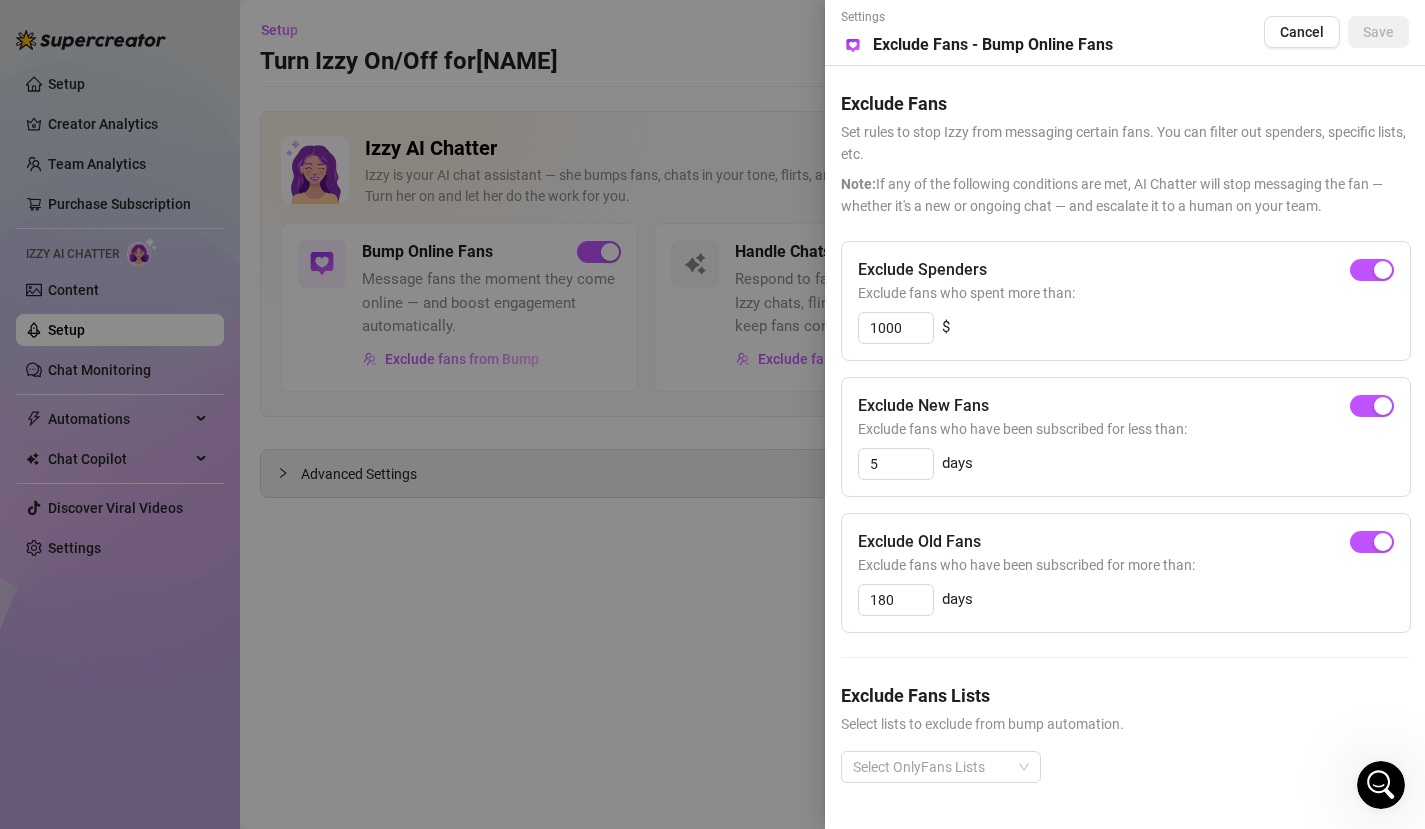 click at bounding box center [712, 414] 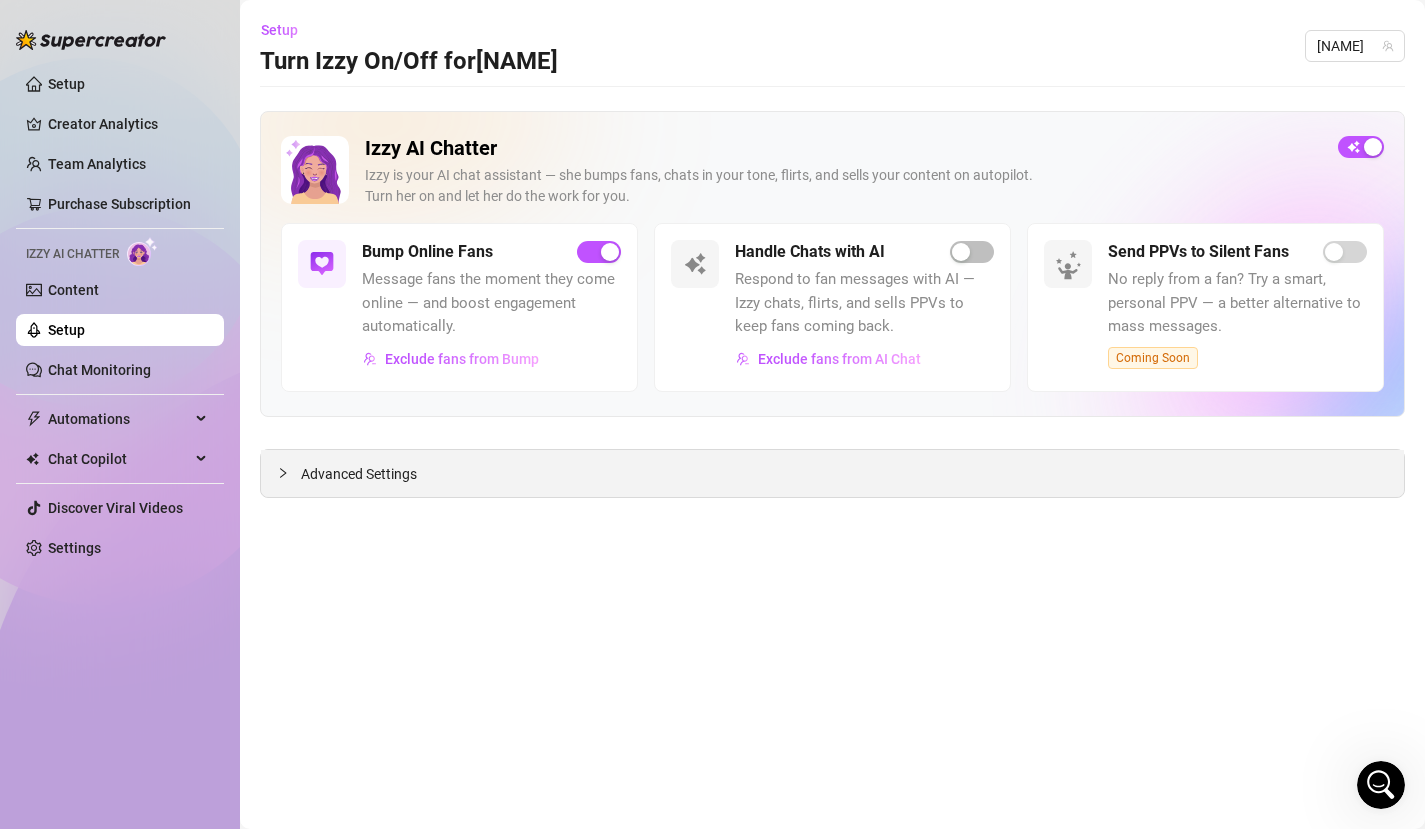 click on "Advanced Settings" at bounding box center [832, 473] 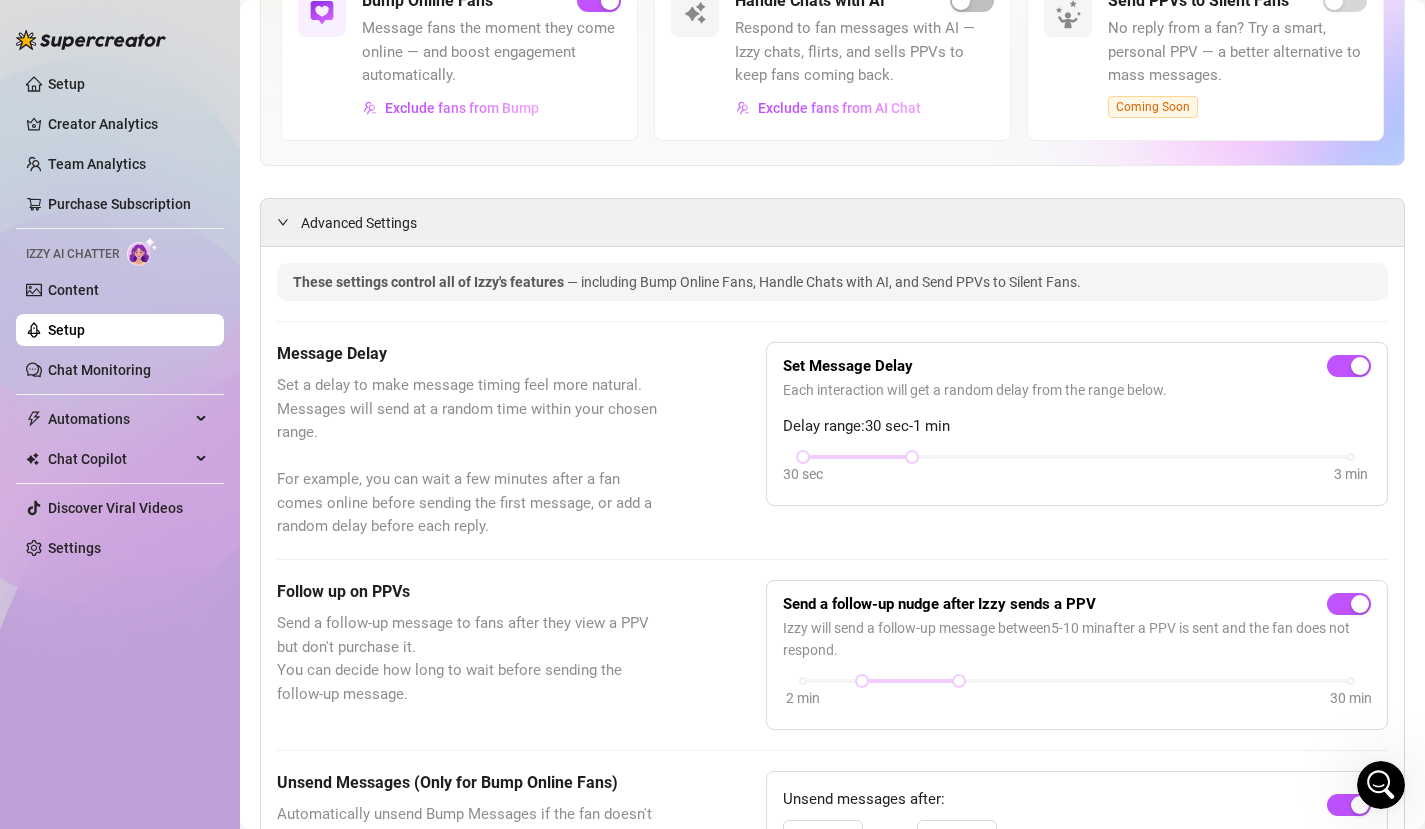 scroll, scrollTop: 0, scrollLeft: 0, axis: both 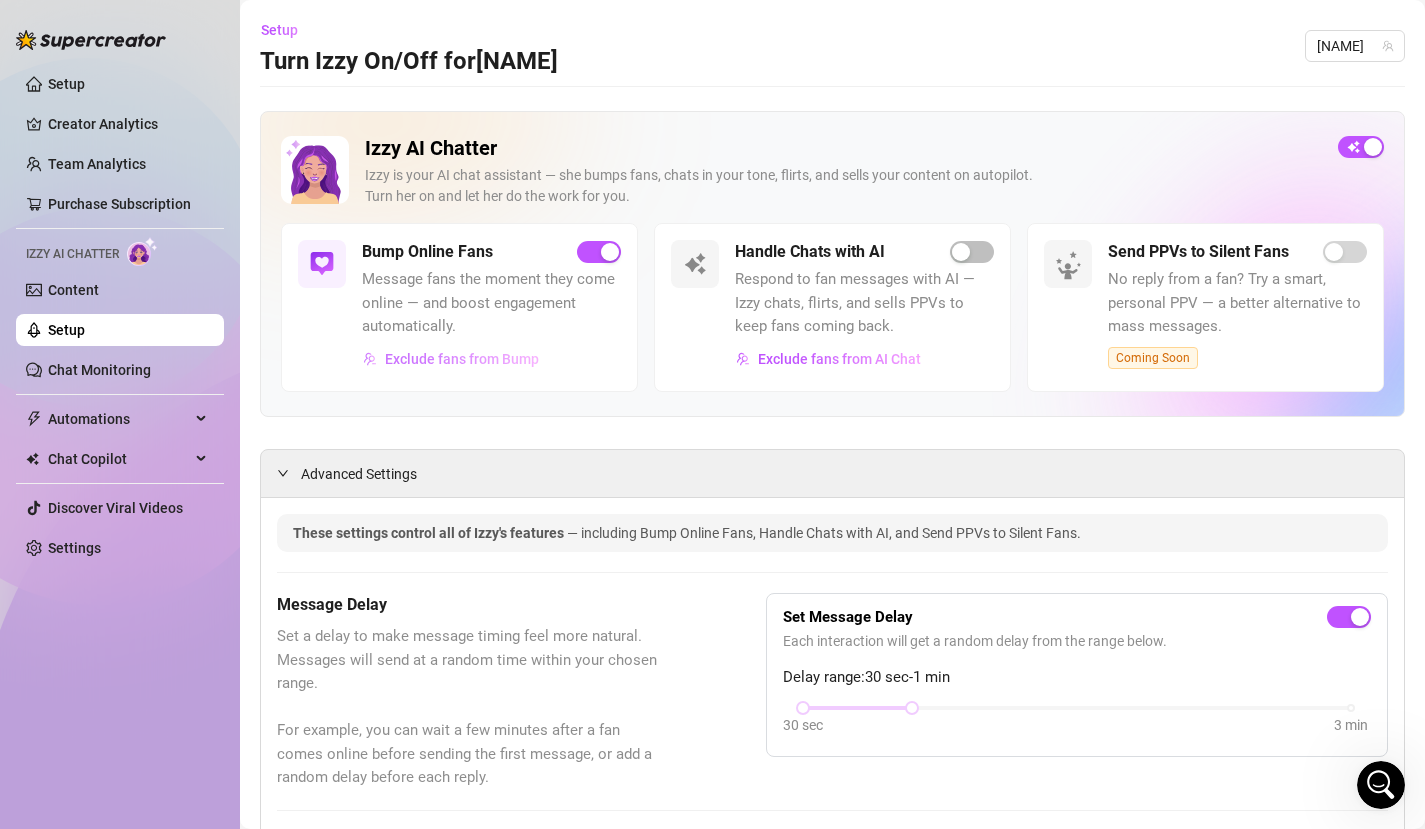 click on "Exclude fans from Bump" at bounding box center [451, 359] 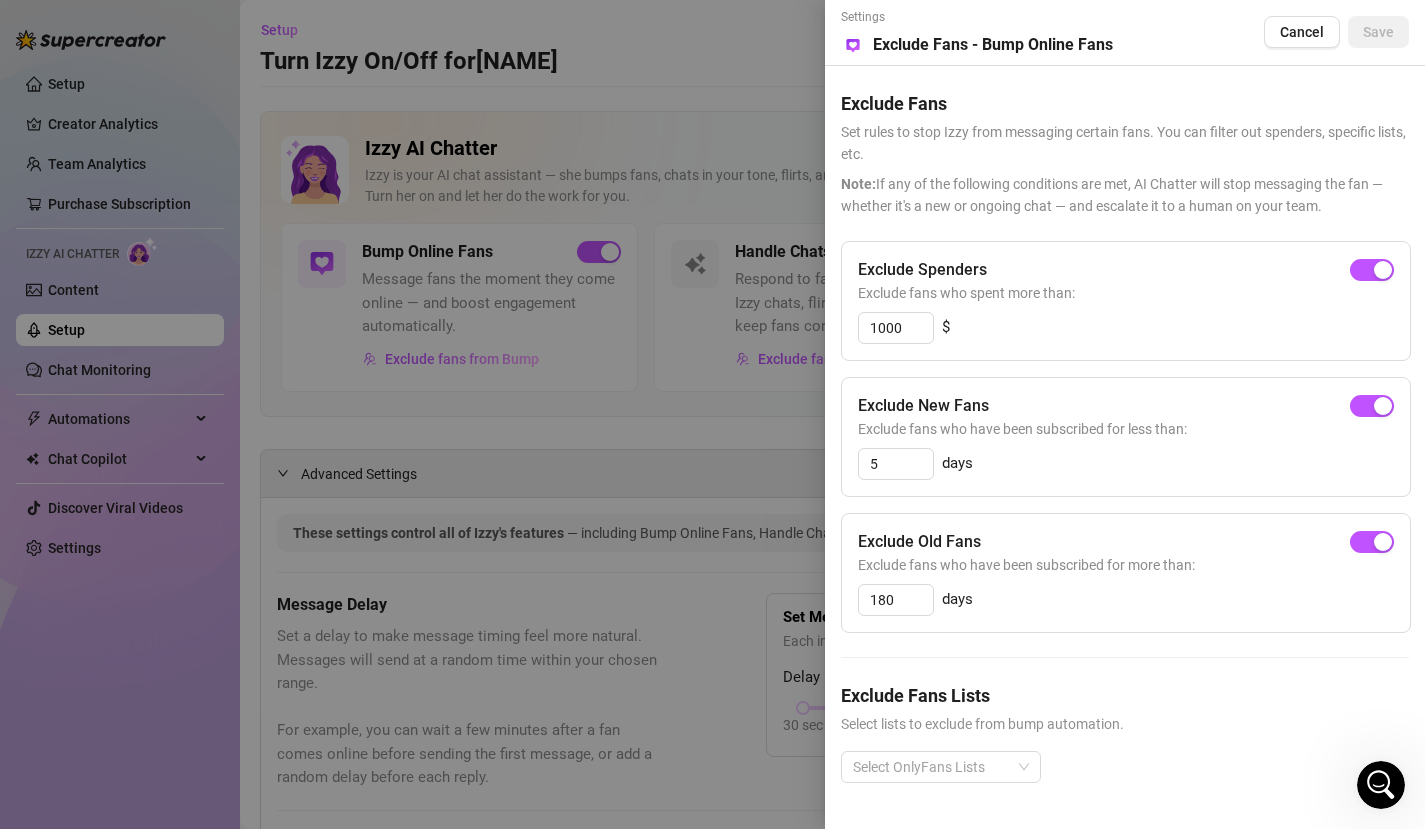 click at bounding box center (712, 414) 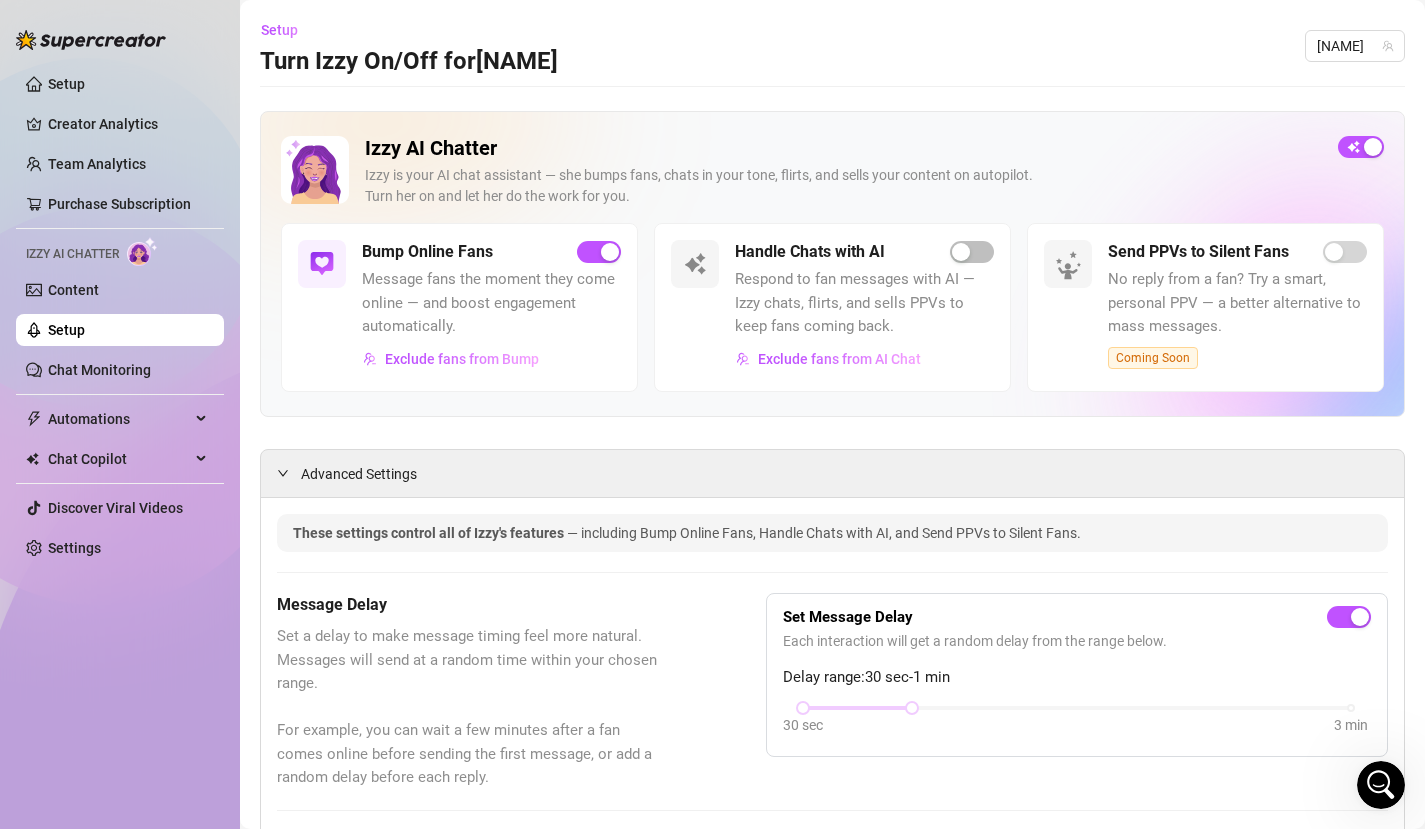 click on "Izzy is your AI chat assistant — she bumps fans, chats in your tone, flirts, and sells your content on autopilot. Turn her on and let her do the work for you." at bounding box center (843, 186) 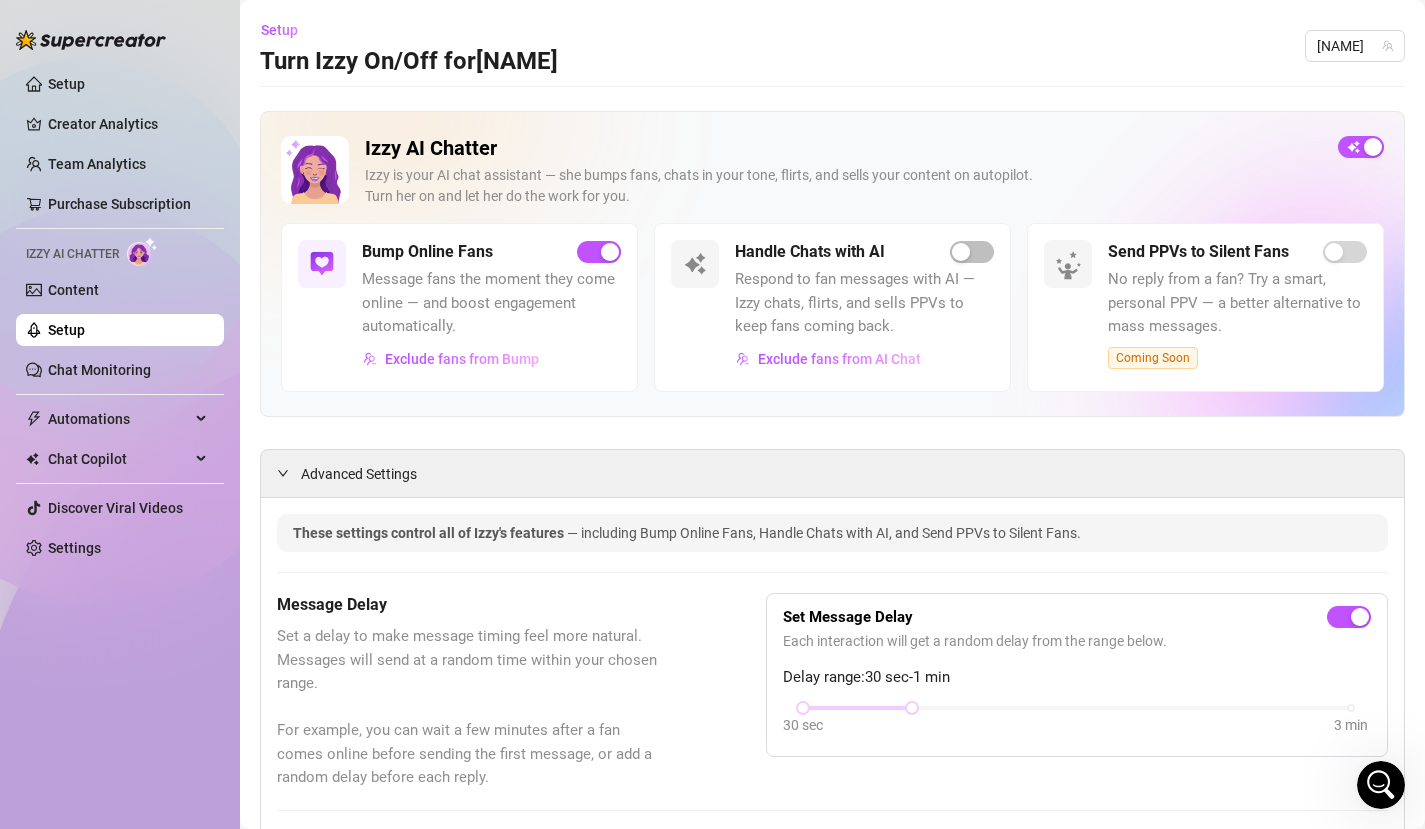 click on "Send PPVs to Silent Fans No reply from a fan? Try a smart, personal PPV — a better alternative to mass messages. Coming Soon" at bounding box center [1205, 307] 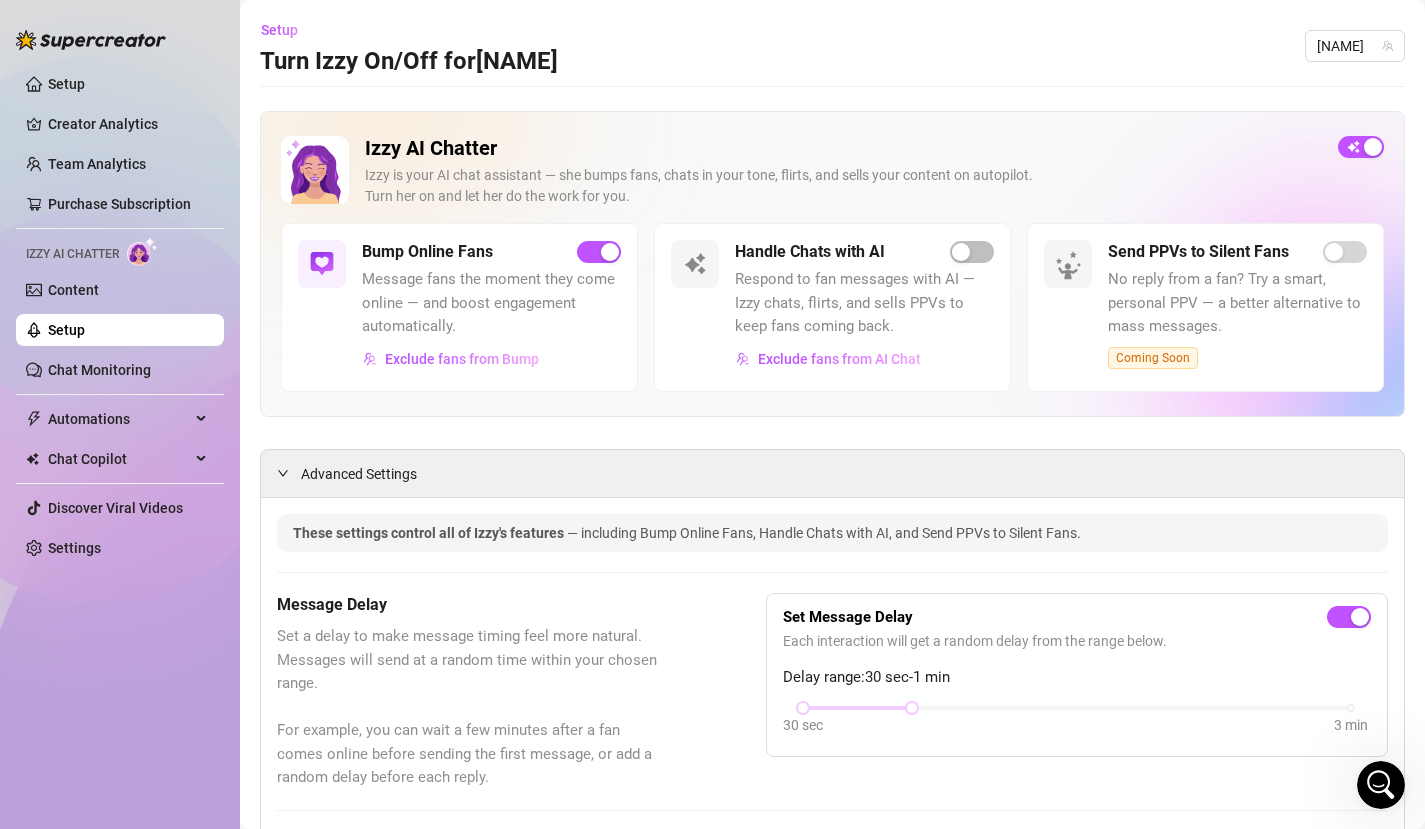 click on "Coming Soon" at bounding box center [1153, 358] 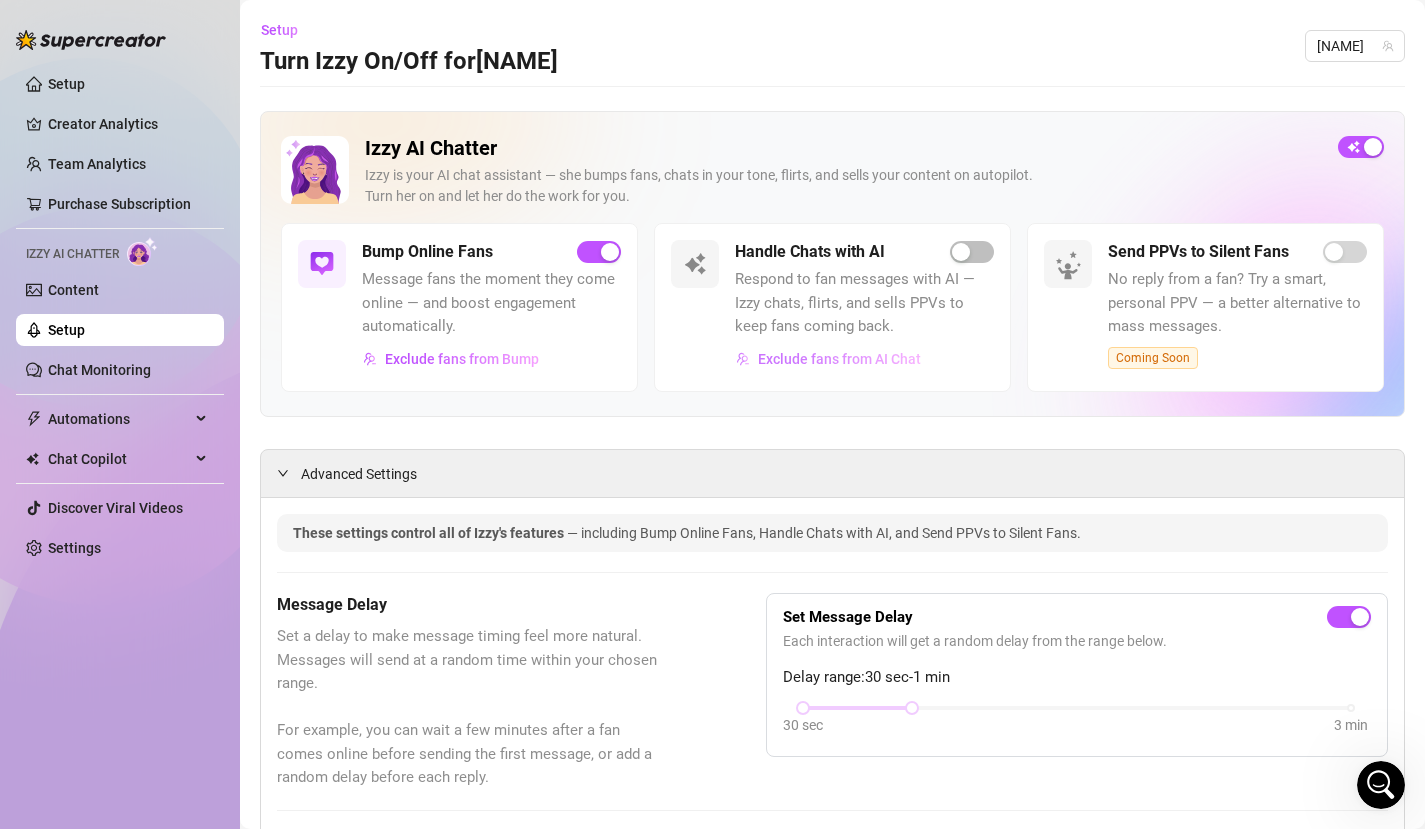 click on "Exclude fans from AI Chat" at bounding box center [839, 359] 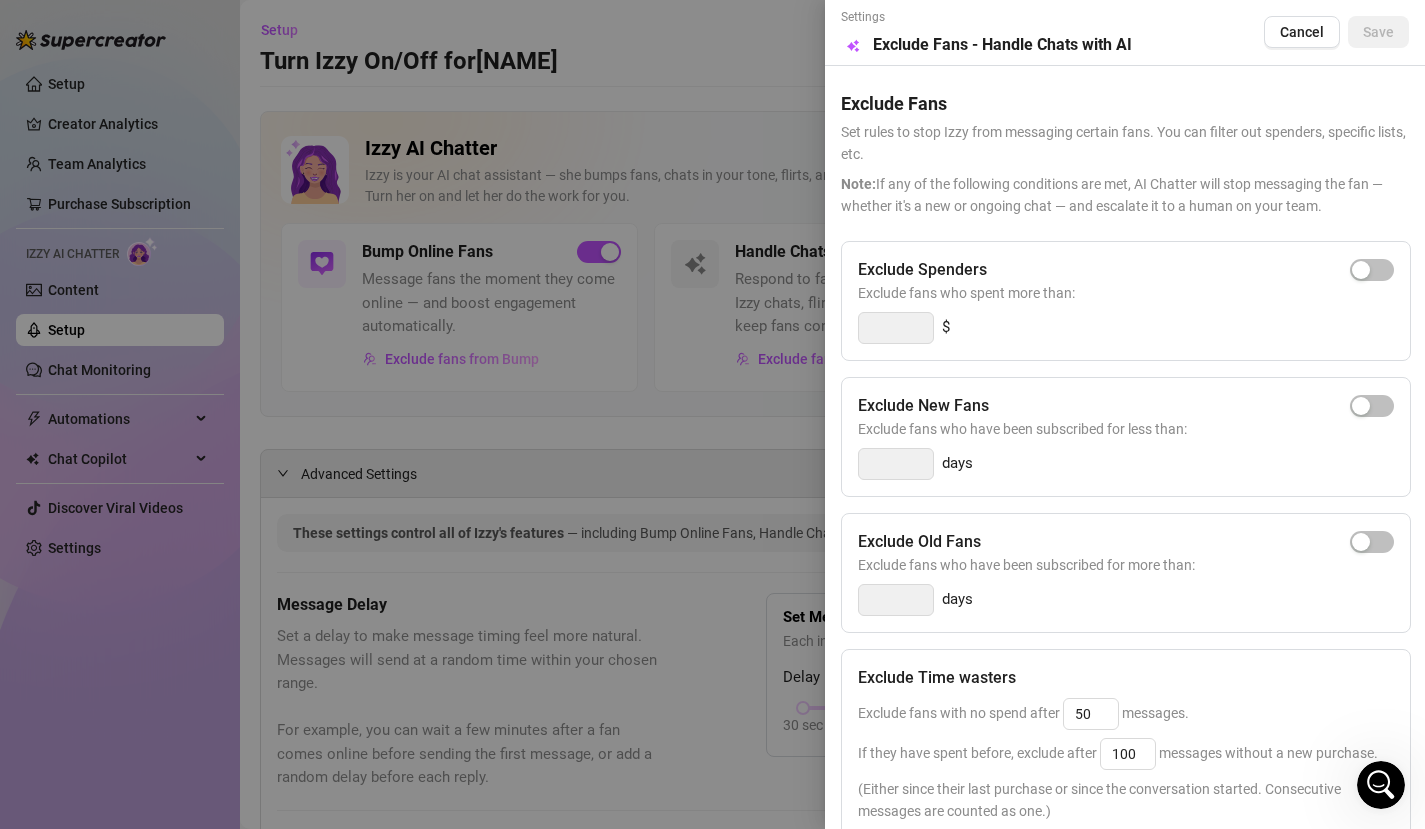 click at bounding box center (712, 414) 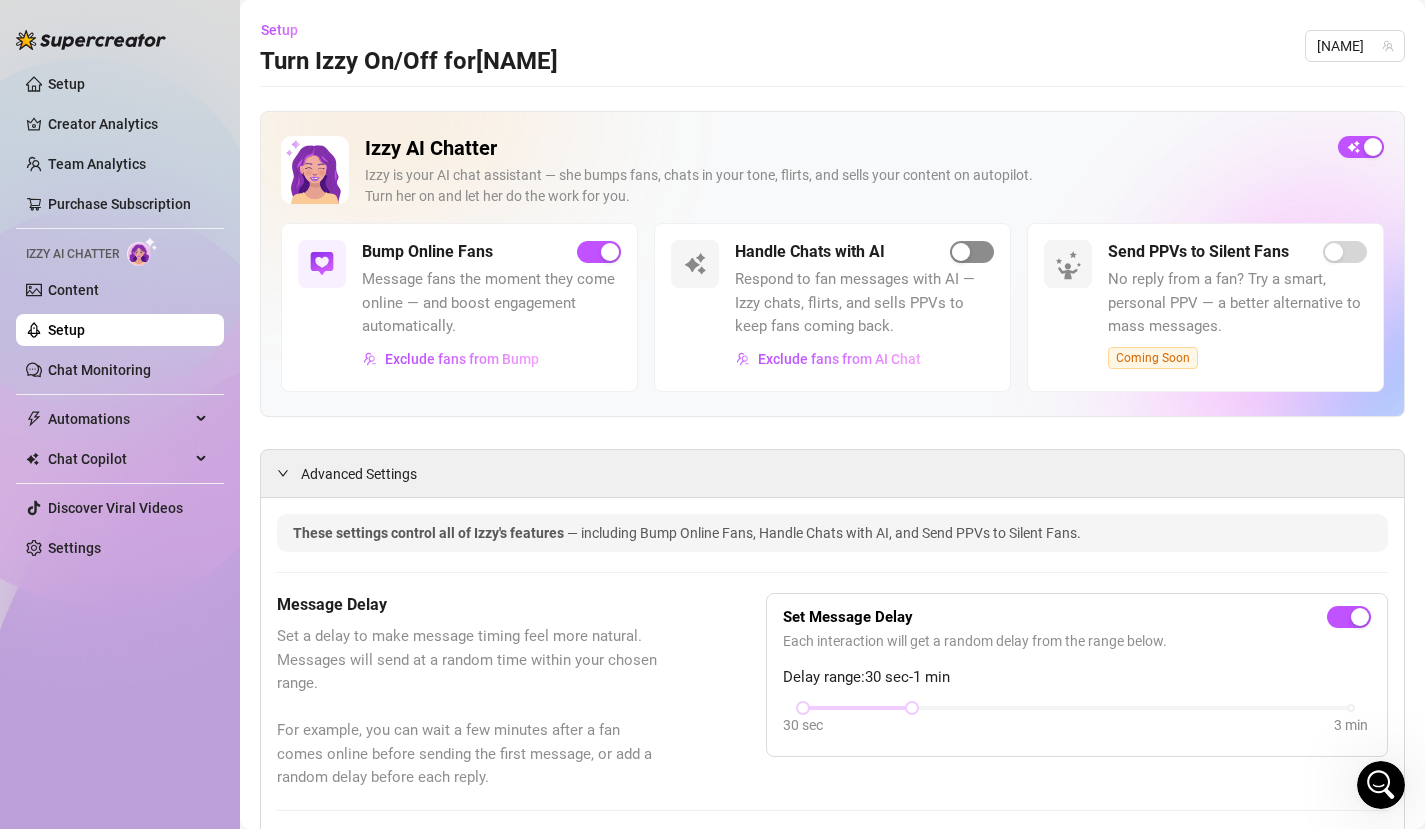 click at bounding box center (972, 252) 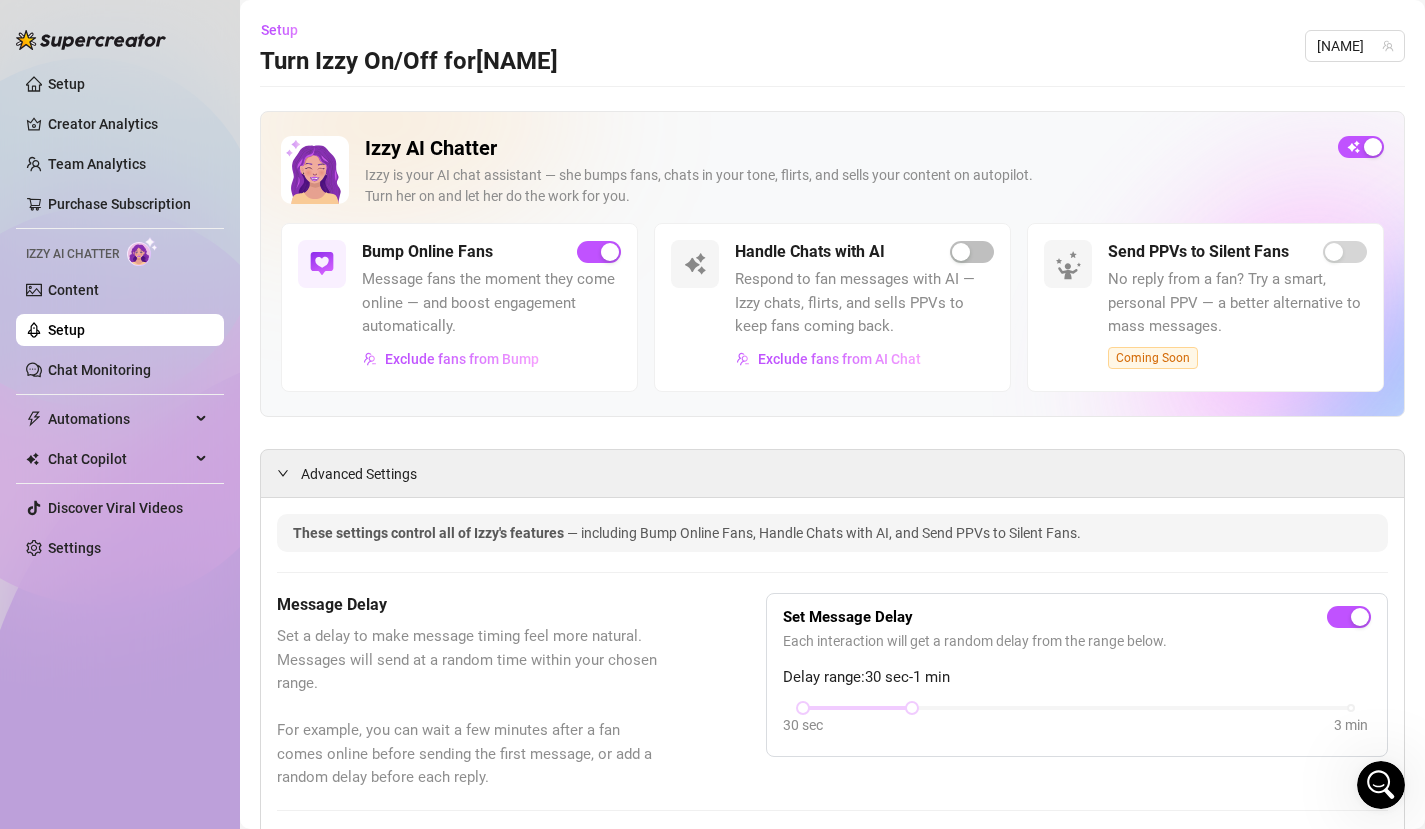 click on "Izzy AI Chatter" at bounding box center (120, 251) 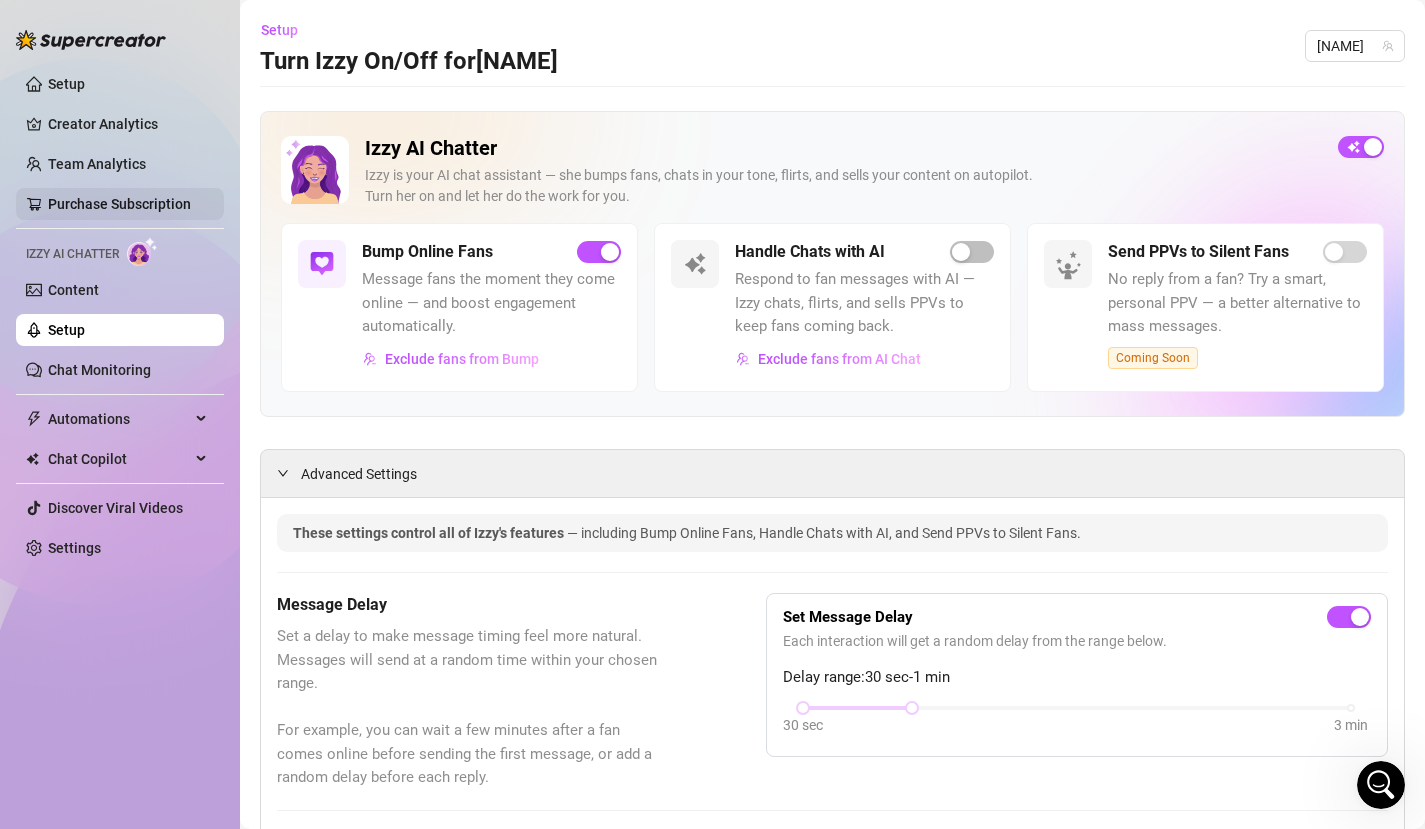 click on "Purchase Subscription" at bounding box center (119, 204) 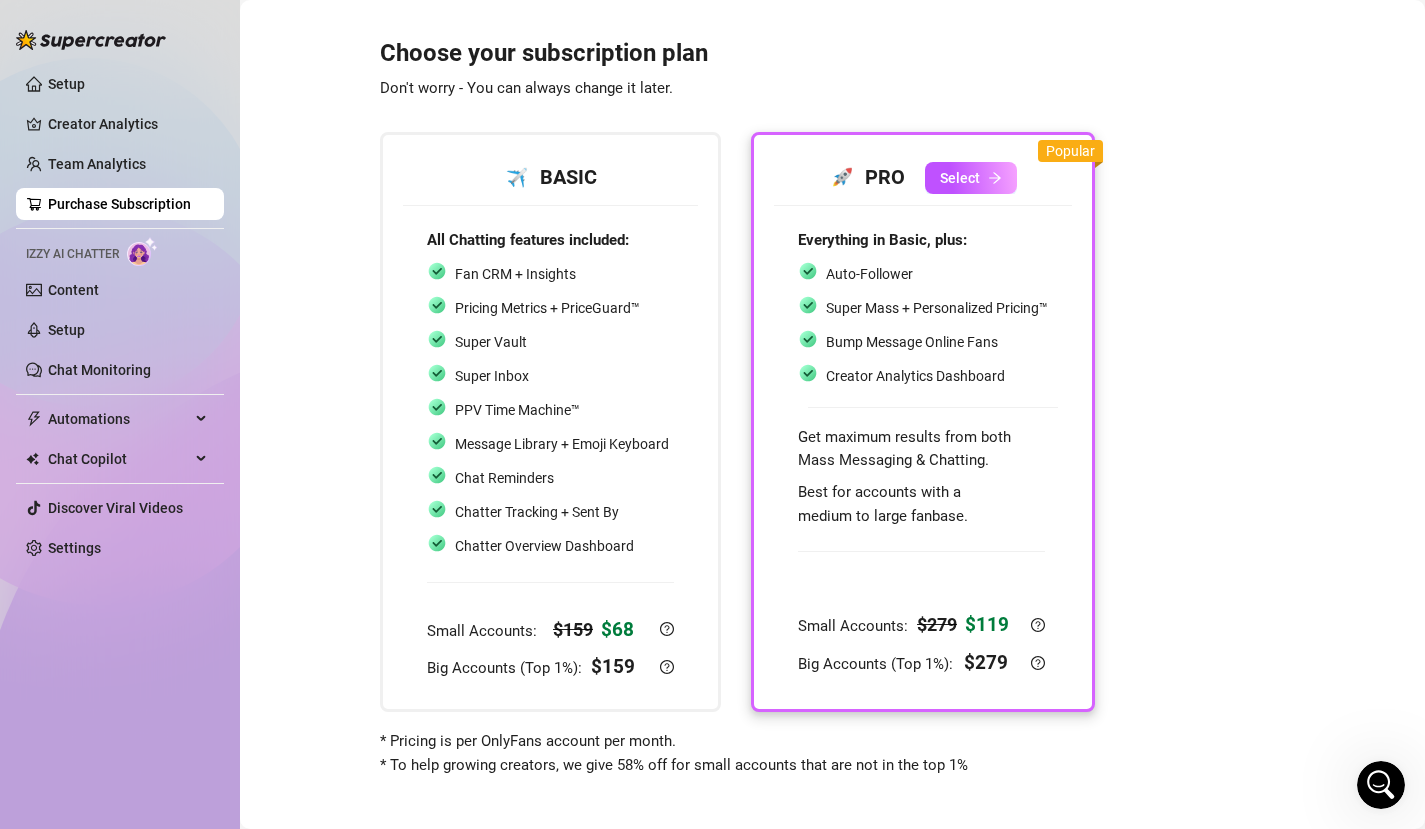 click on "Setup Creator Analytics   Team Analytics Purchase Subscription Izzy AI Chatter Content Setup Chat Monitoring Automations All Message Flow Beta Bump Online Fans Expired Fans Chat Copilot All AI Reply Message Library Fan CRM Discover Viral Videos Settings" at bounding box center (120, 316) 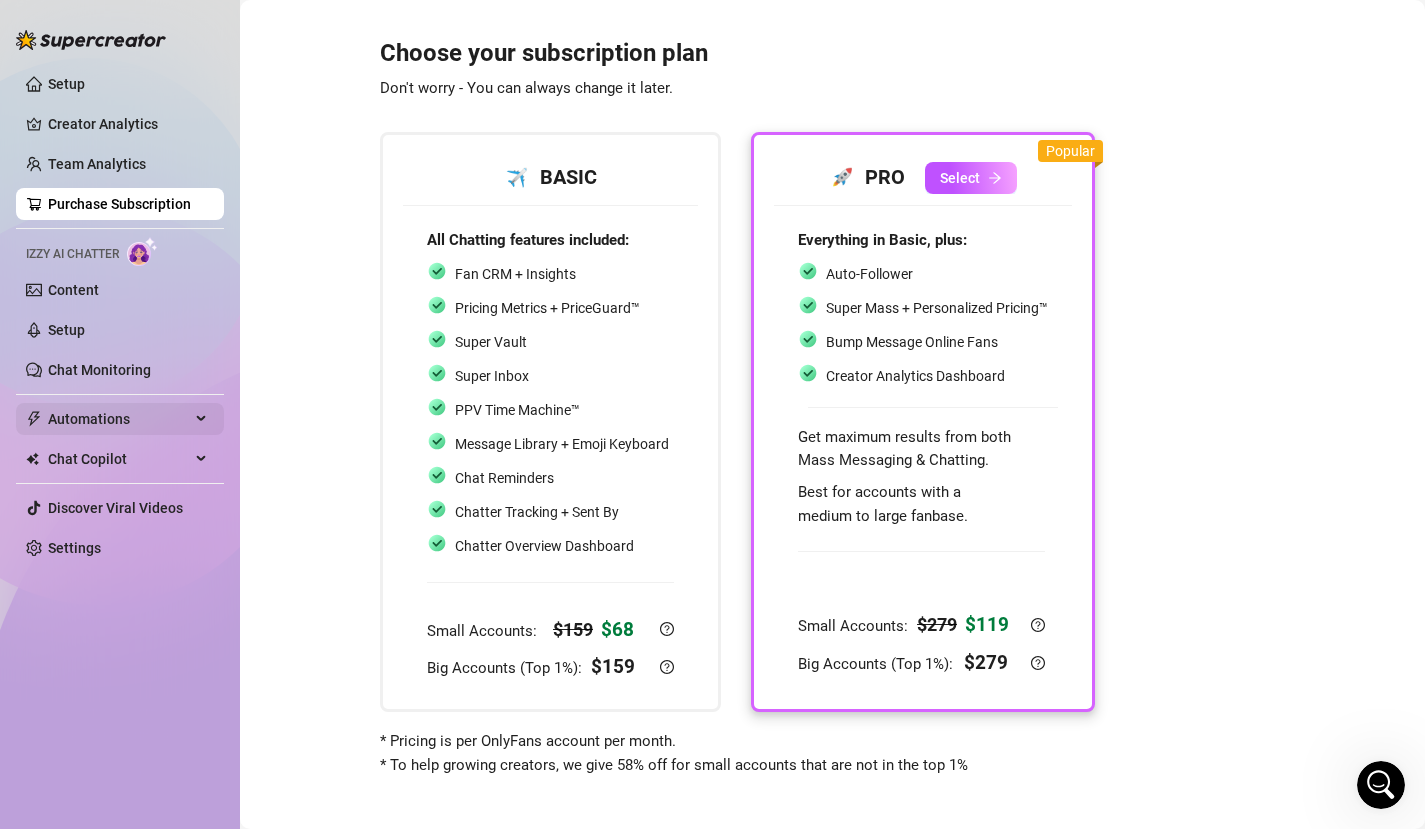 click on "Automations" at bounding box center [119, 419] 